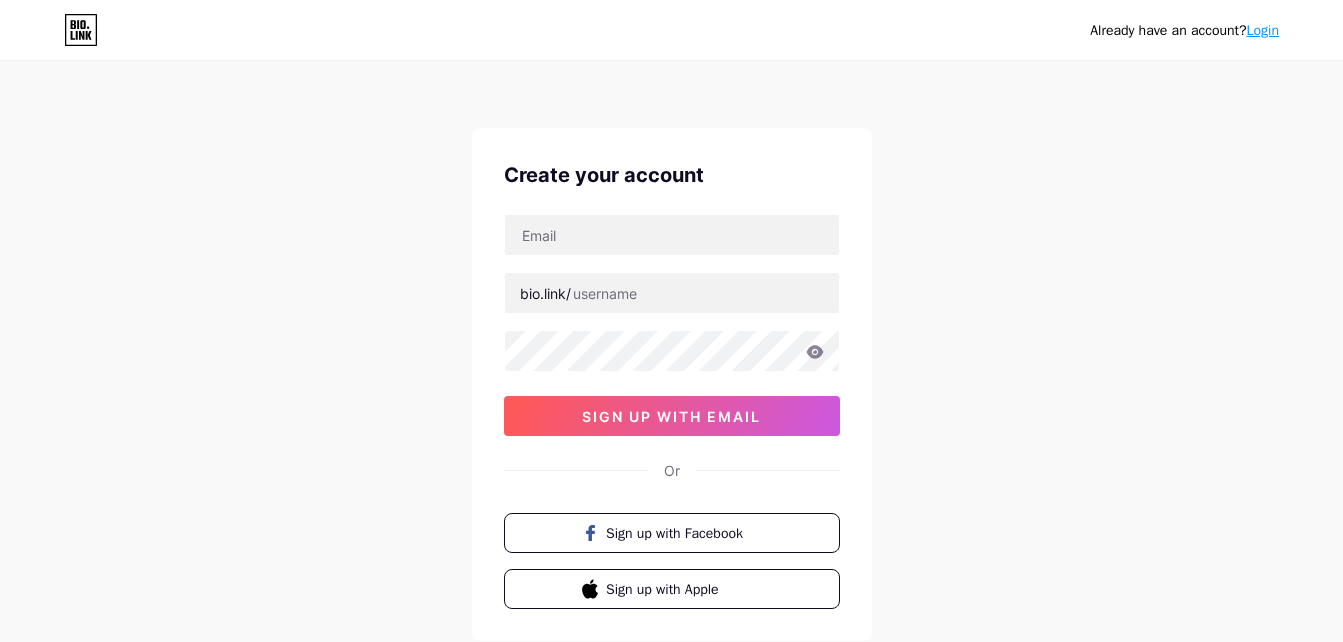 scroll, scrollTop: 0, scrollLeft: 0, axis: both 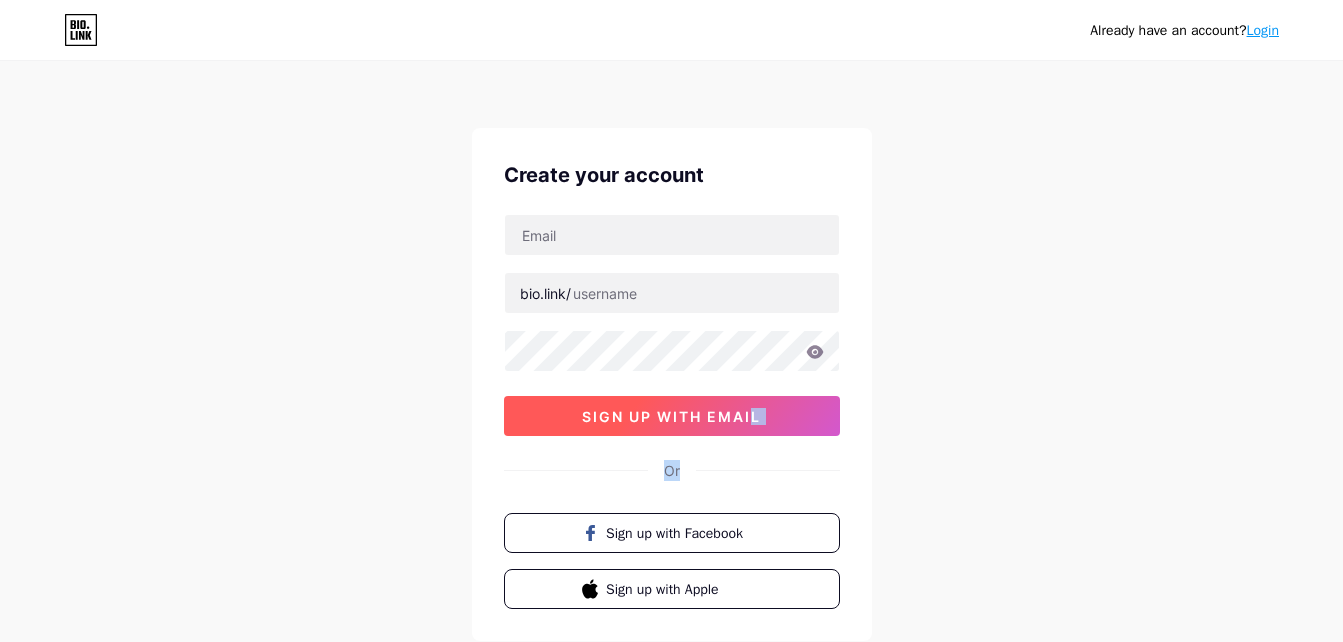 drag, startPoint x: 762, startPoint y: 436, endPoint x: 750, endPoint y: 427, distance: 15 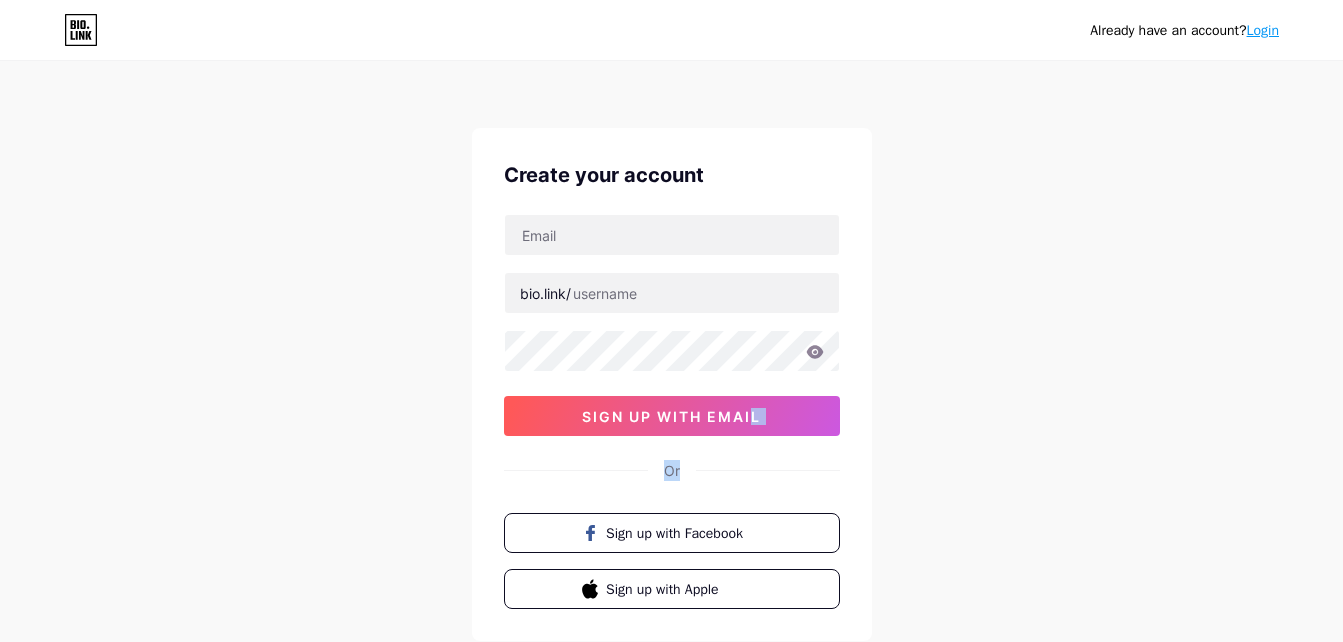 click on "Login" at bounding box center (1263, 30) 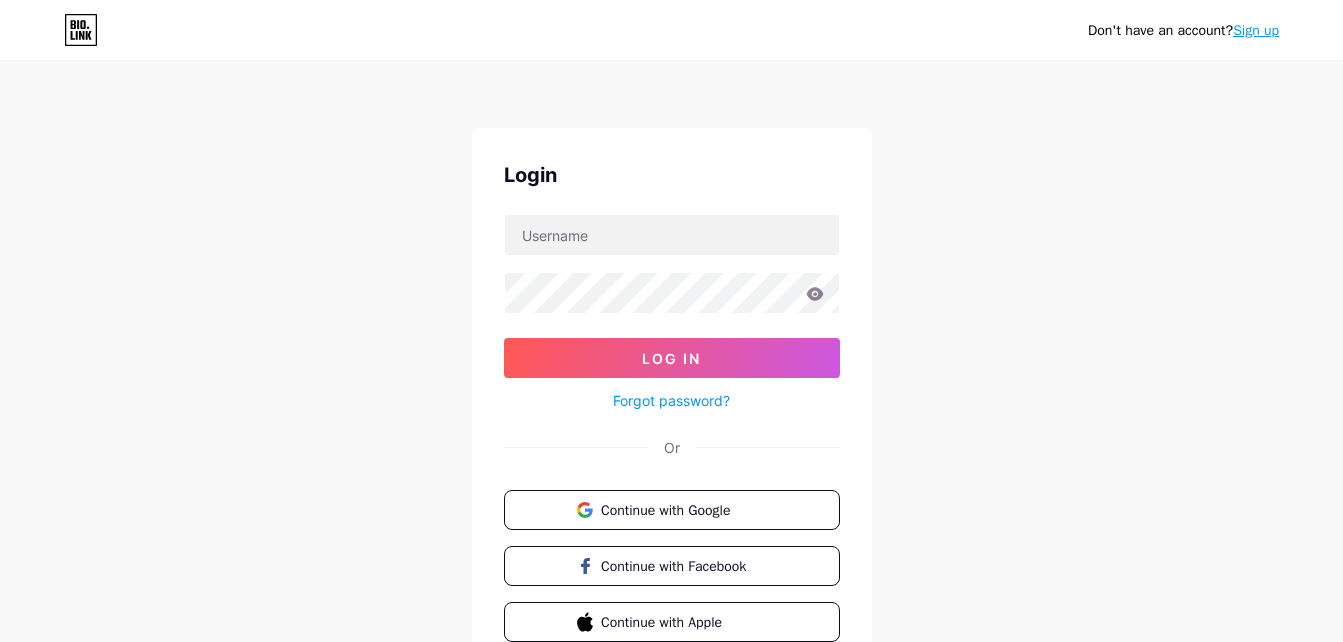 click on "Sign up" at bounding box center (1256, 30) 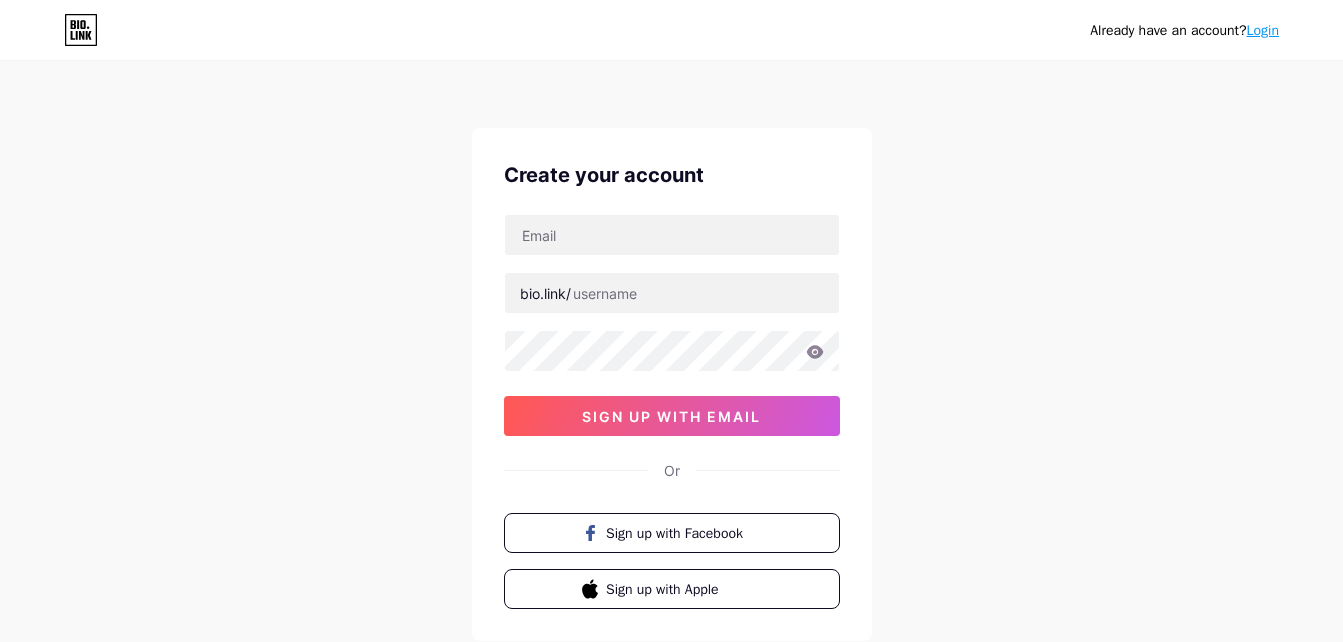click on "Login" at bounding box center [1263, 30] 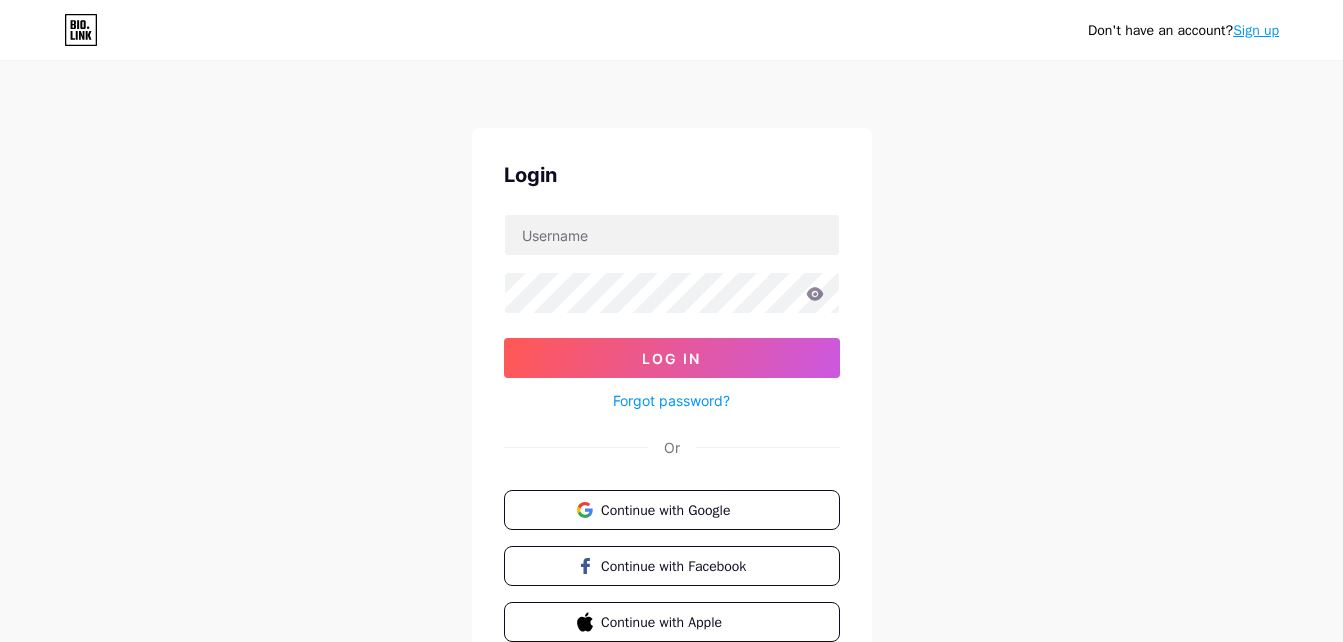 click on "Sign up" at bounding box center (1256, 30) 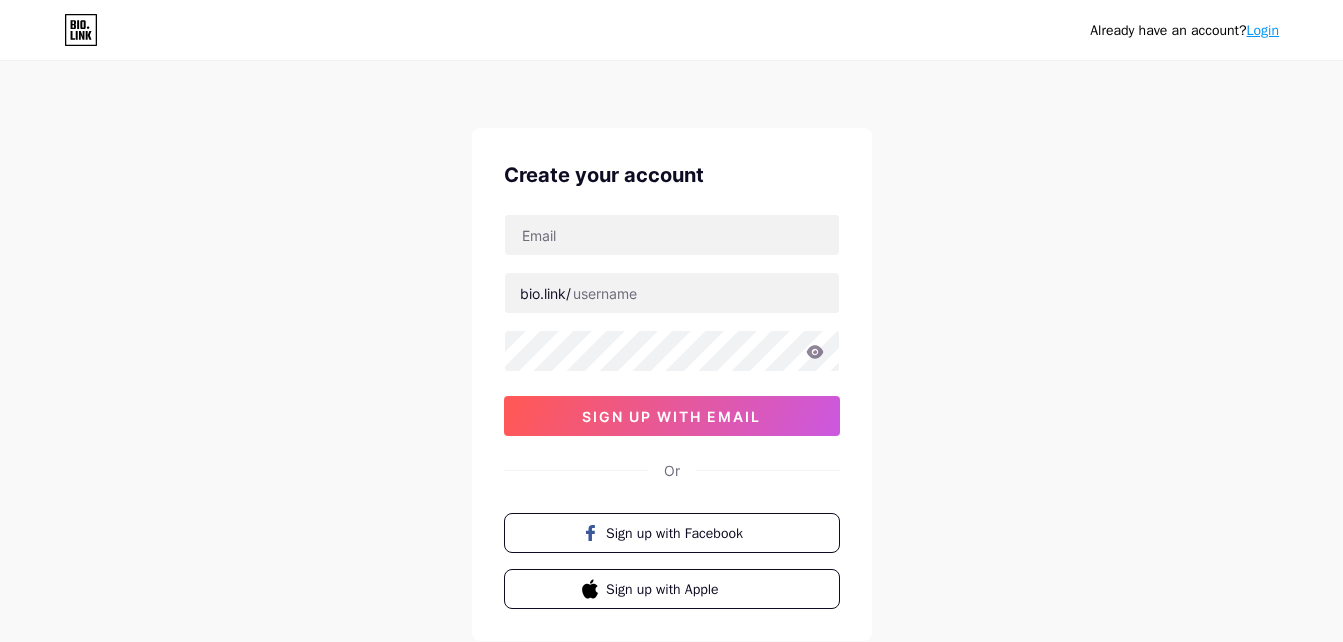 click on "Login" at bounding box center [1263, 30] 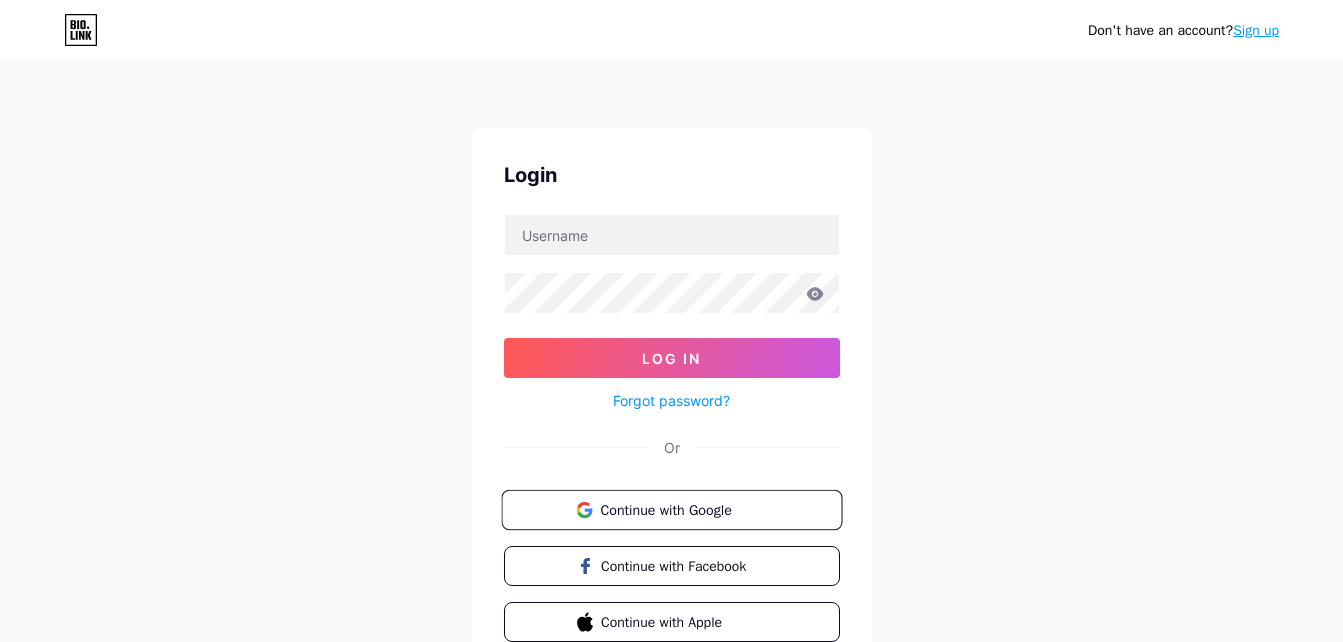click on "Continue with Google" at bounding box center (683, 509) 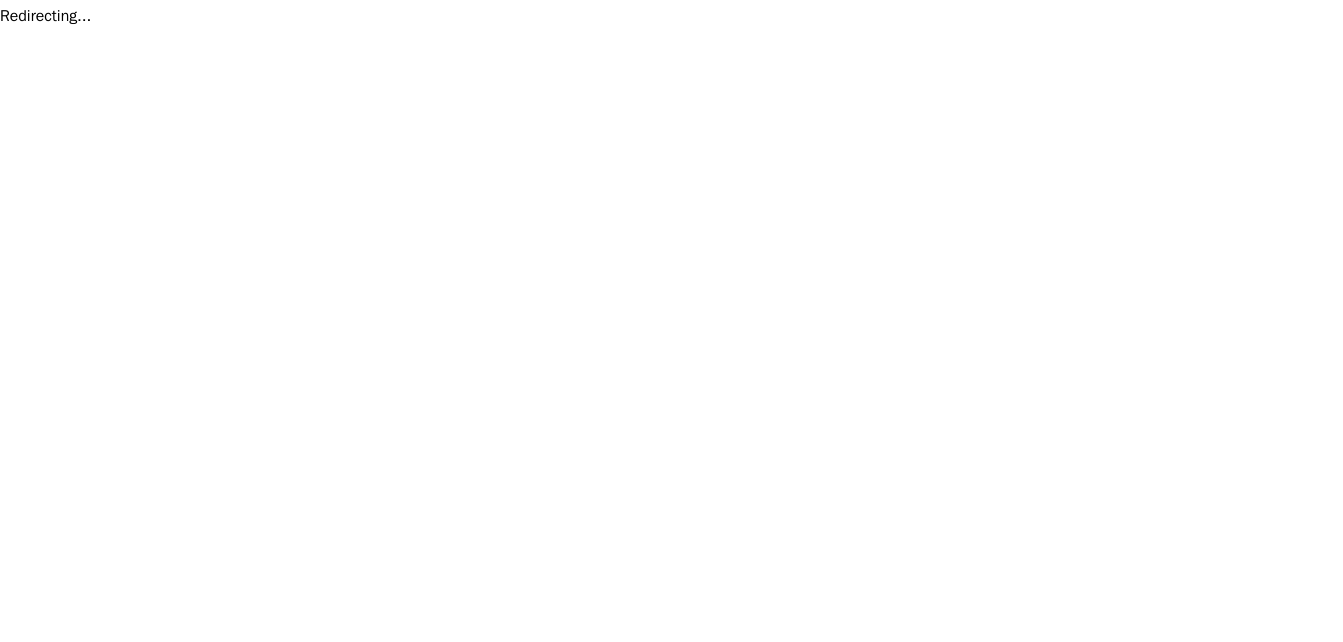 scroll, scrollTop: 0, scrollLeft: 0, axis: both 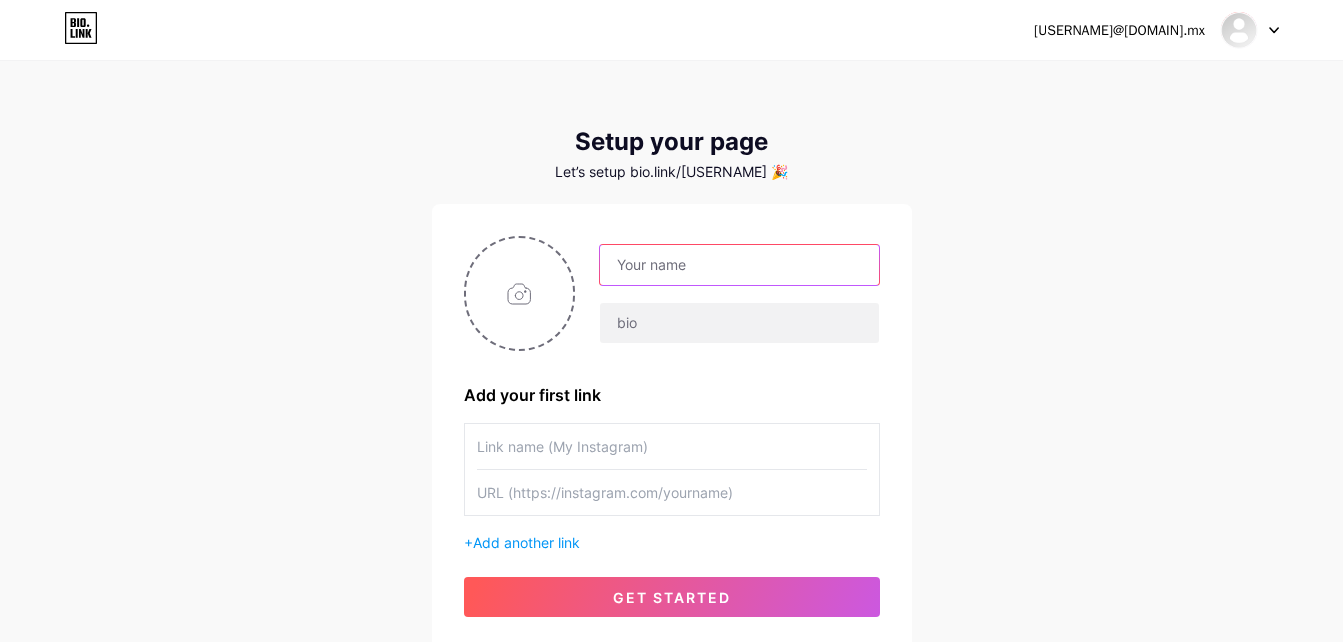 click at bounding box center (739, 265) 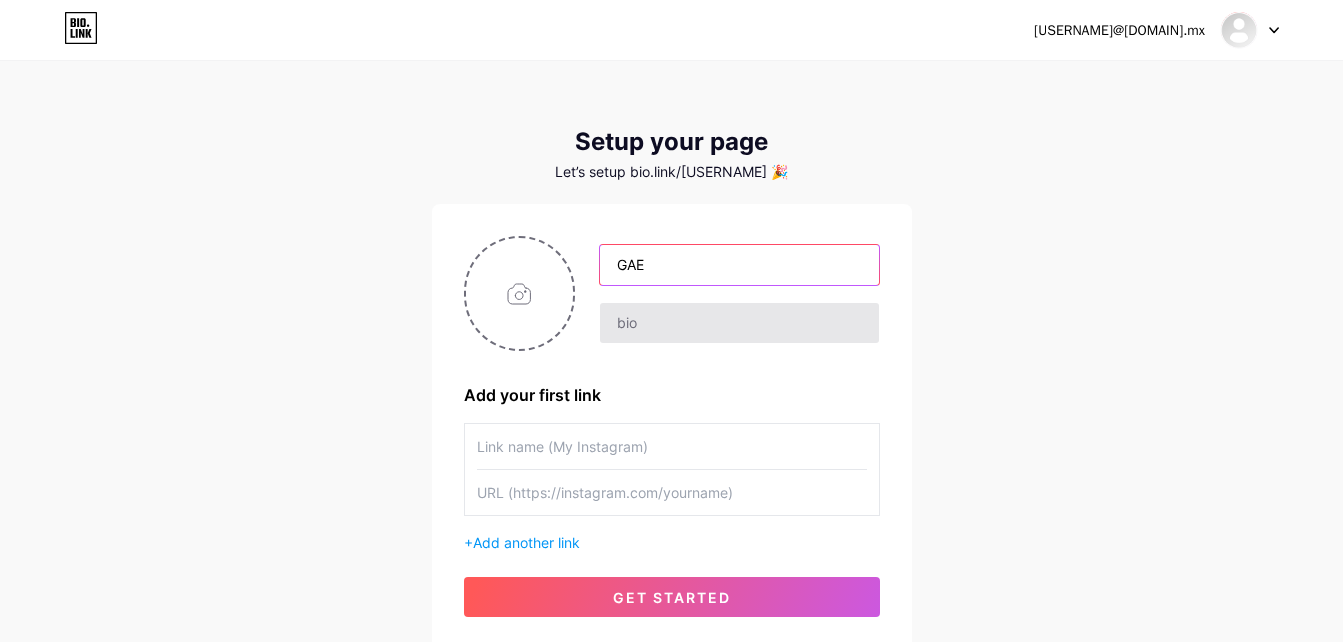 type on "GAE" 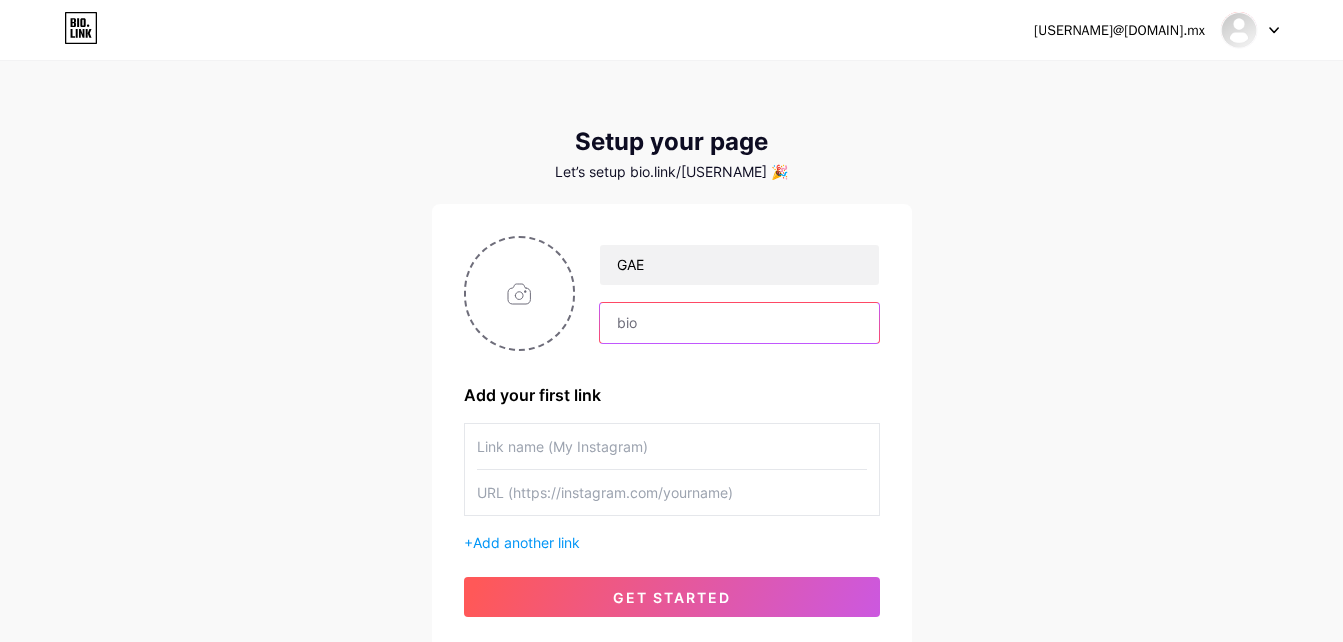 click at bounding box center (739, 323) 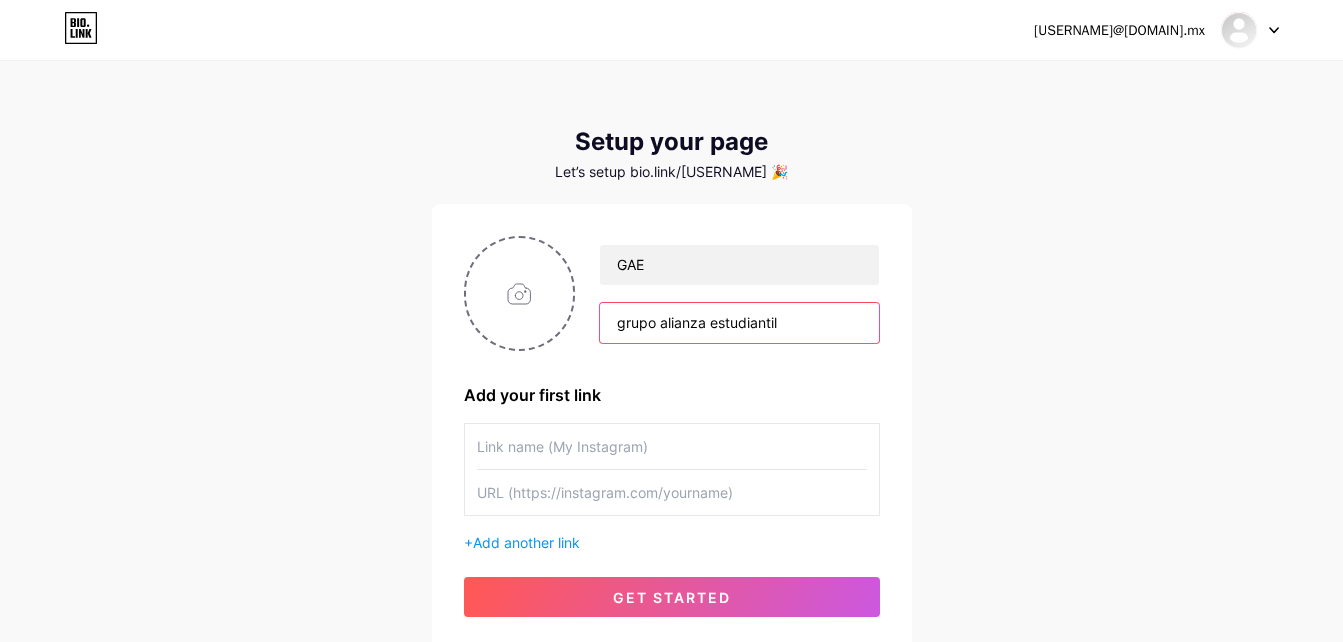 type on "grupo alianza estudiantil" 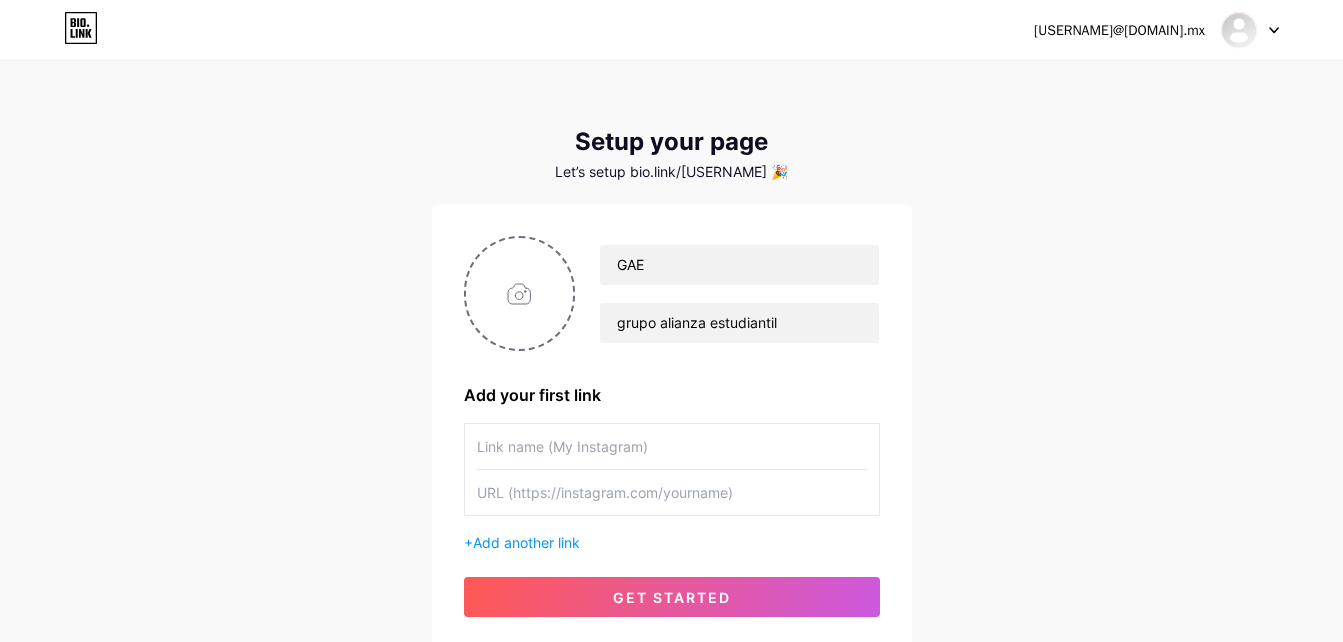click at bounding box center [672, 492] 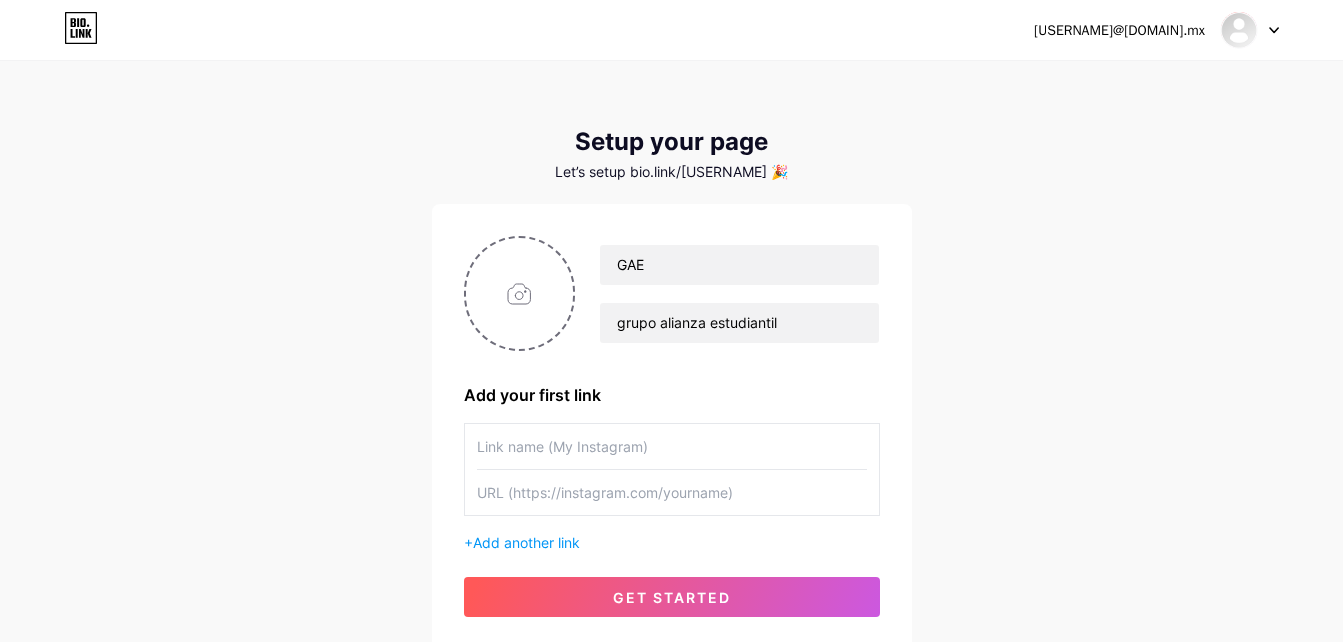 paste on "https://www.instagram.com/gae_poli/" 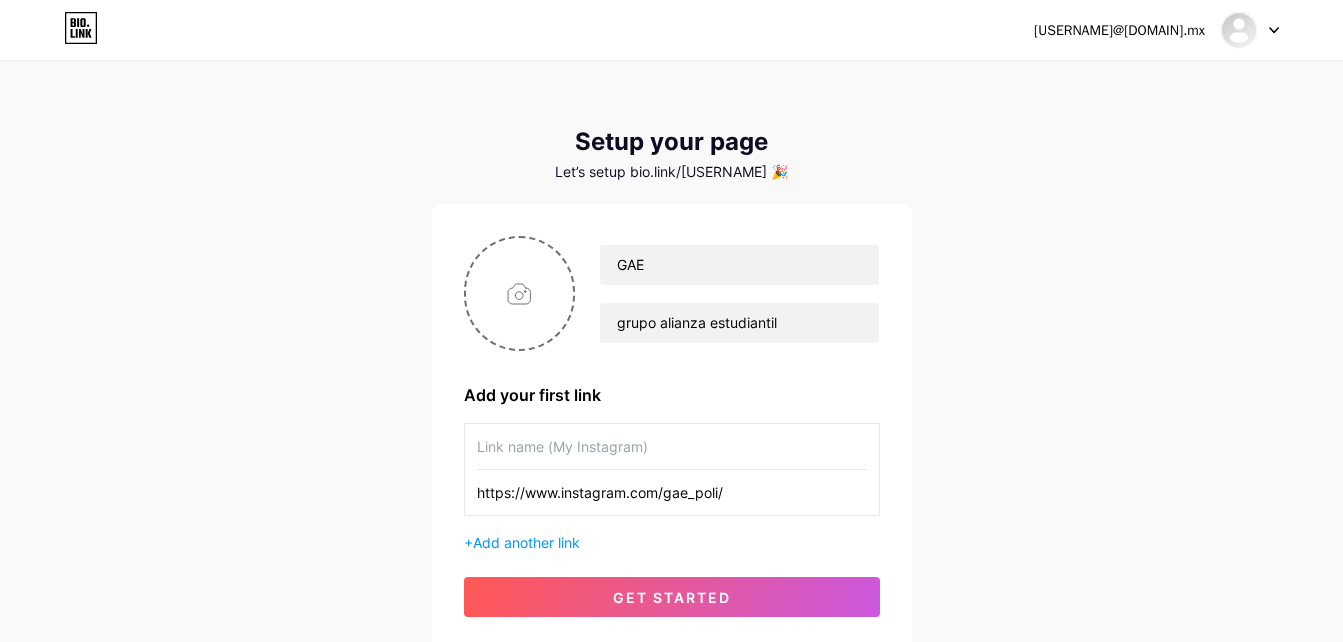 type on "https://www.instagram.com/gae_poli/" 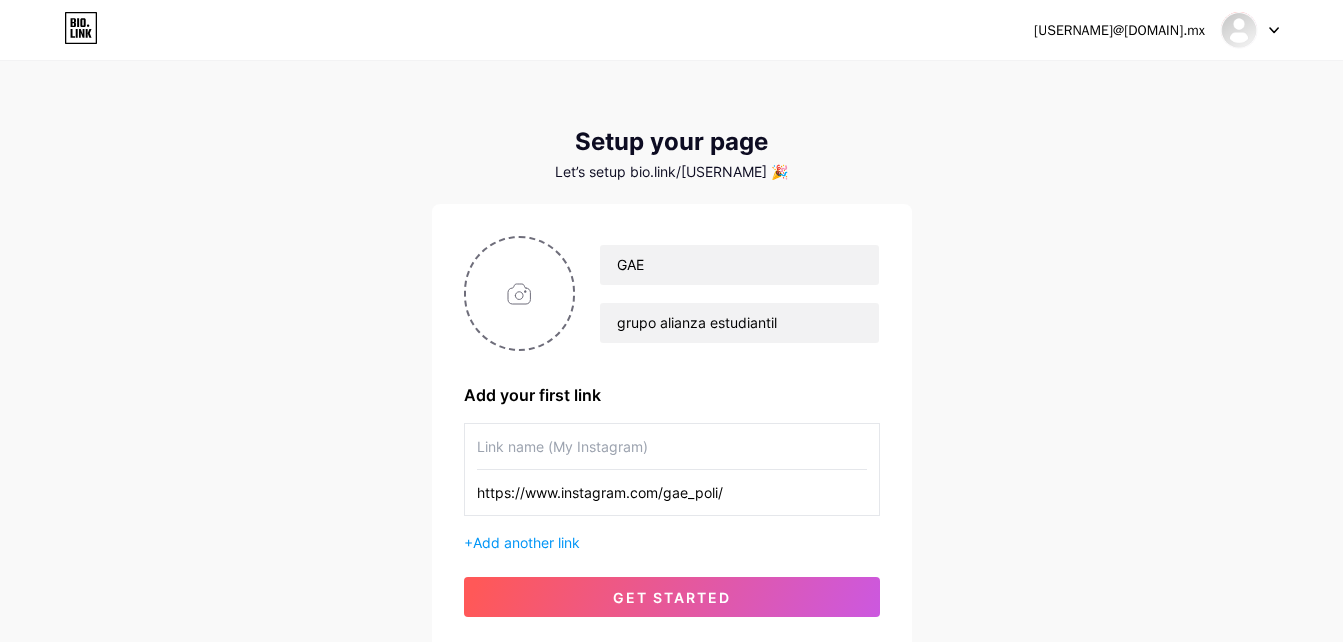 drag, startPoint x: 715, startPoint y: 433, endPoint x: 732, endPoint y: 436, distance: 17.262676 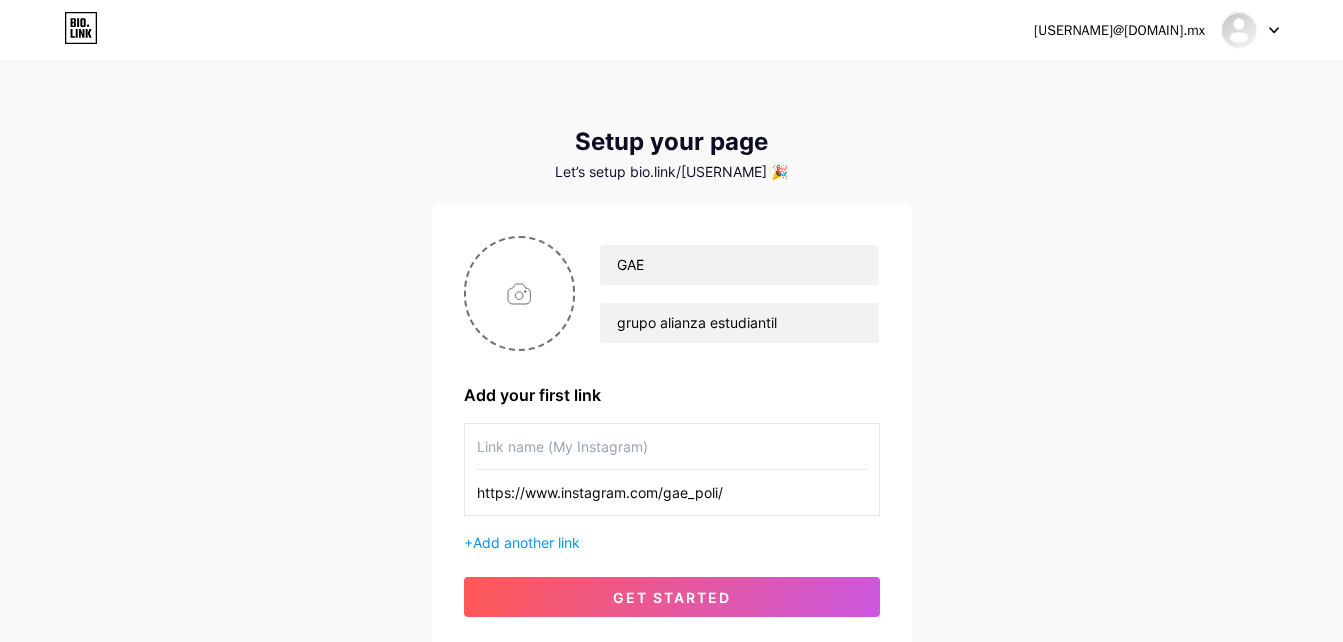 click at bounding box center [672, 446] 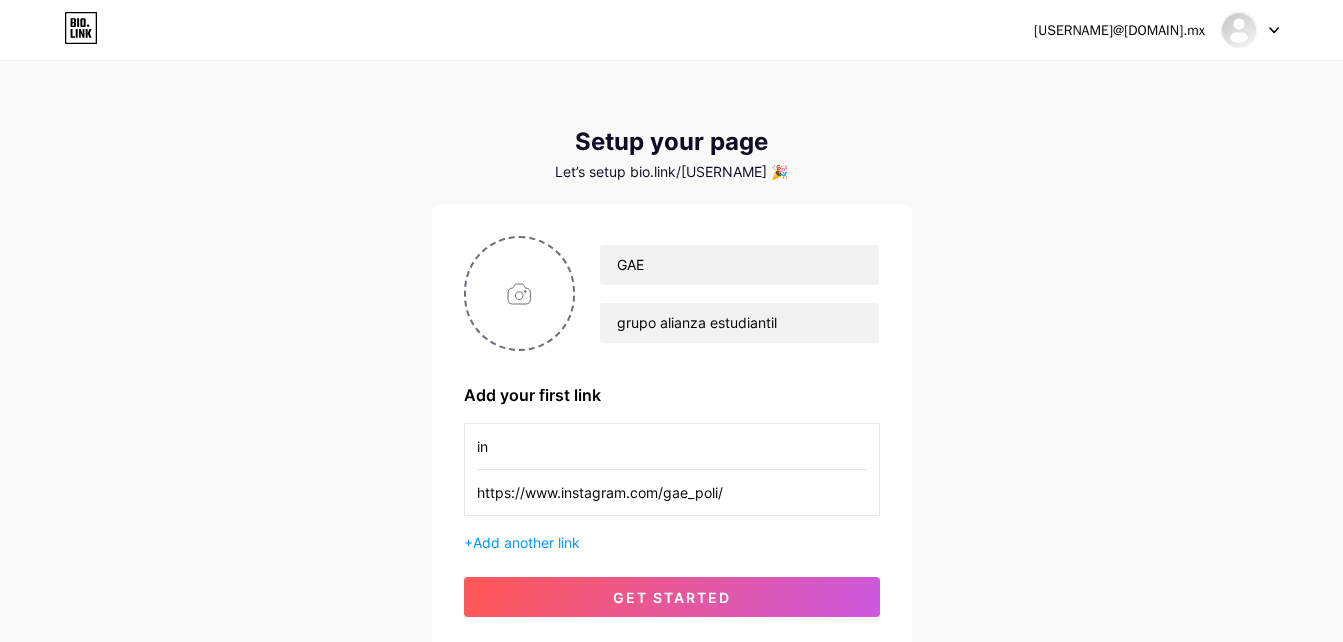 type on "i" 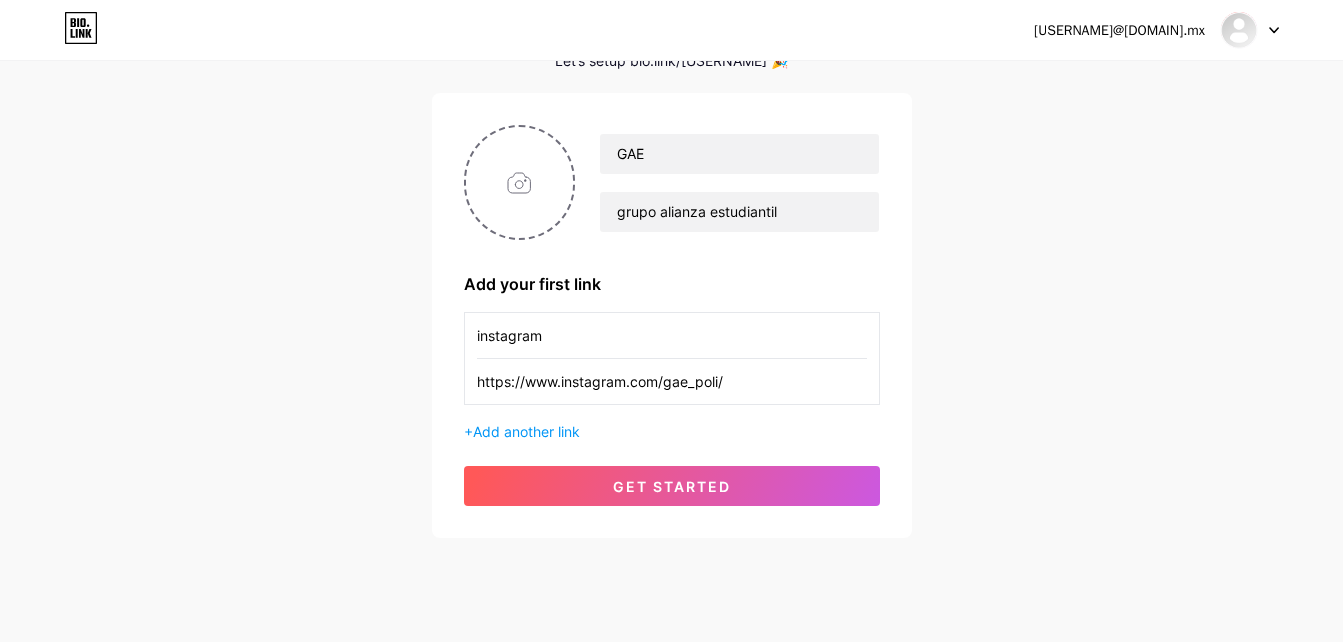 scroll, scrollTop: 112, scrollLeft: 0, axis: vertical 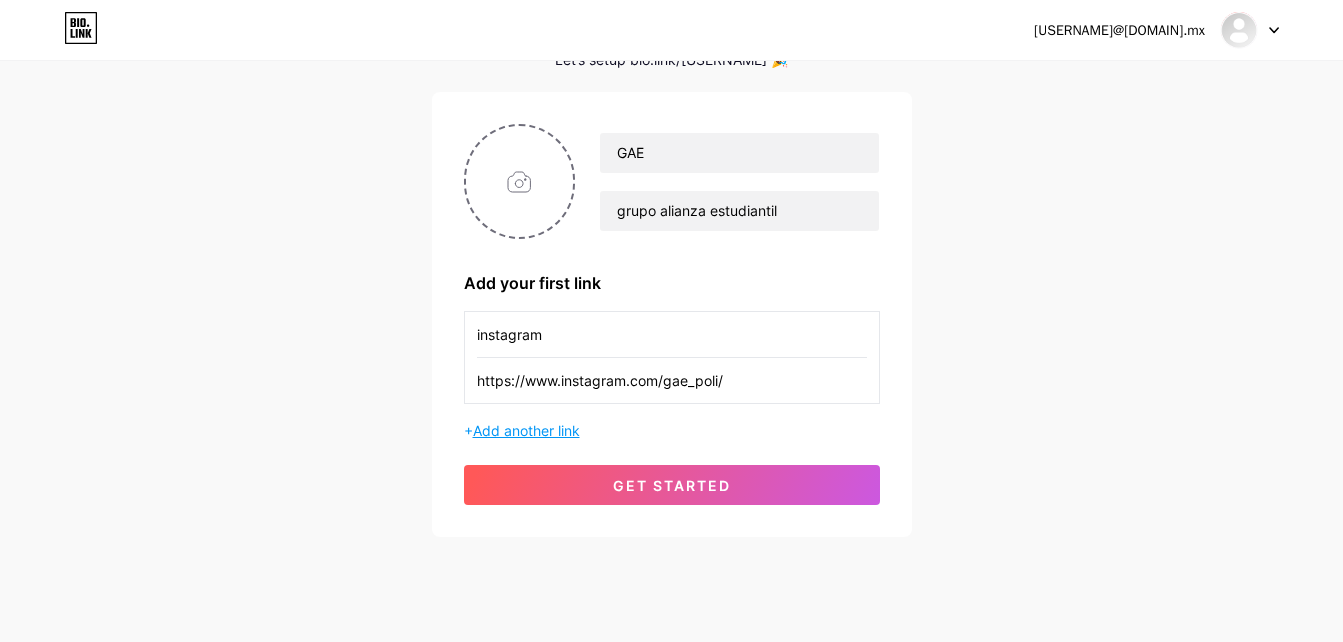 type on "instagram" 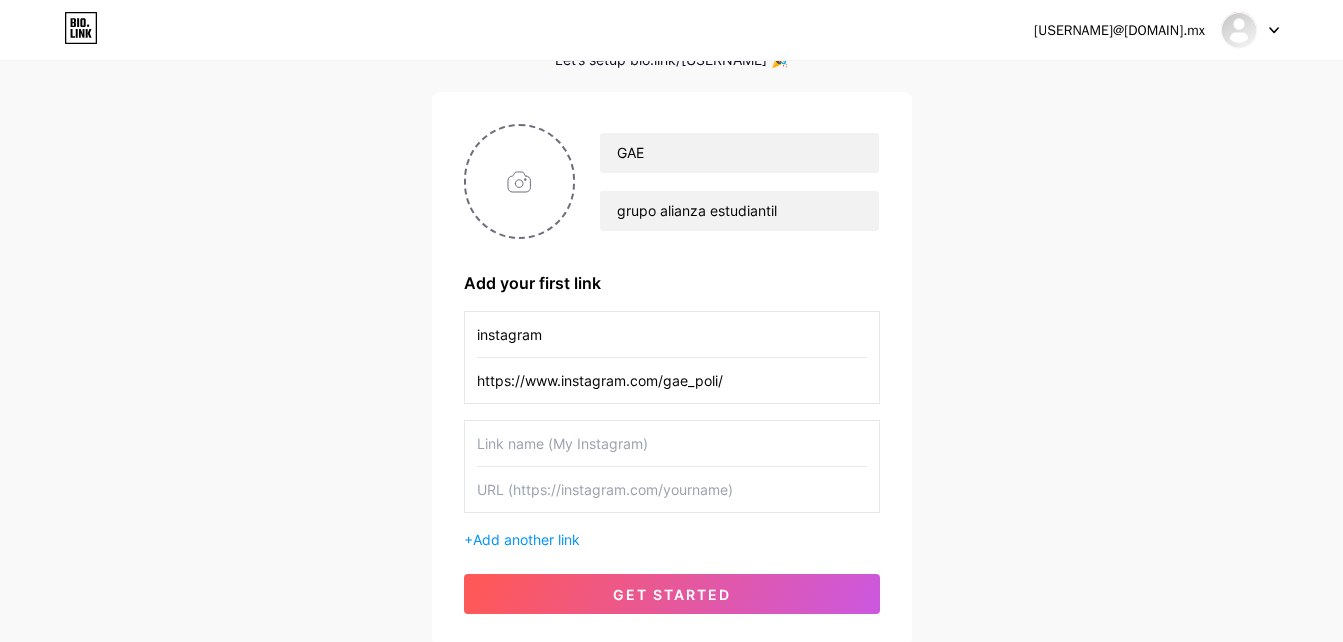 click at bounding box center [672, 443] 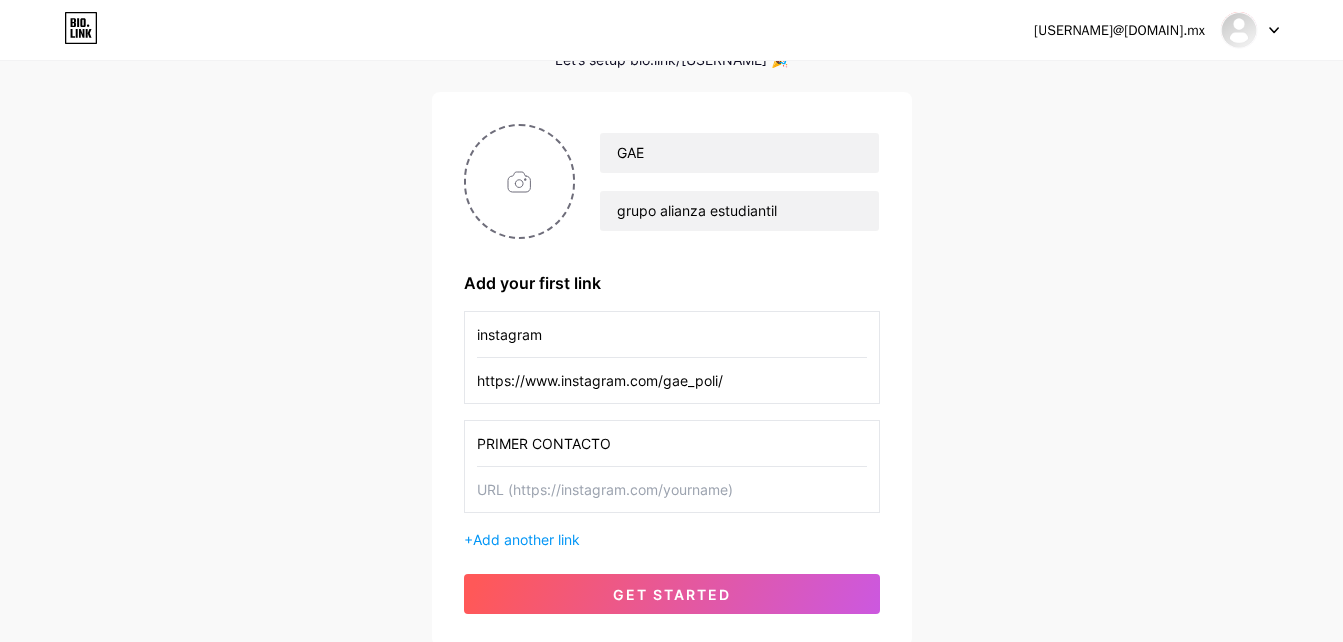 type on "PRIMER CONTACTO" 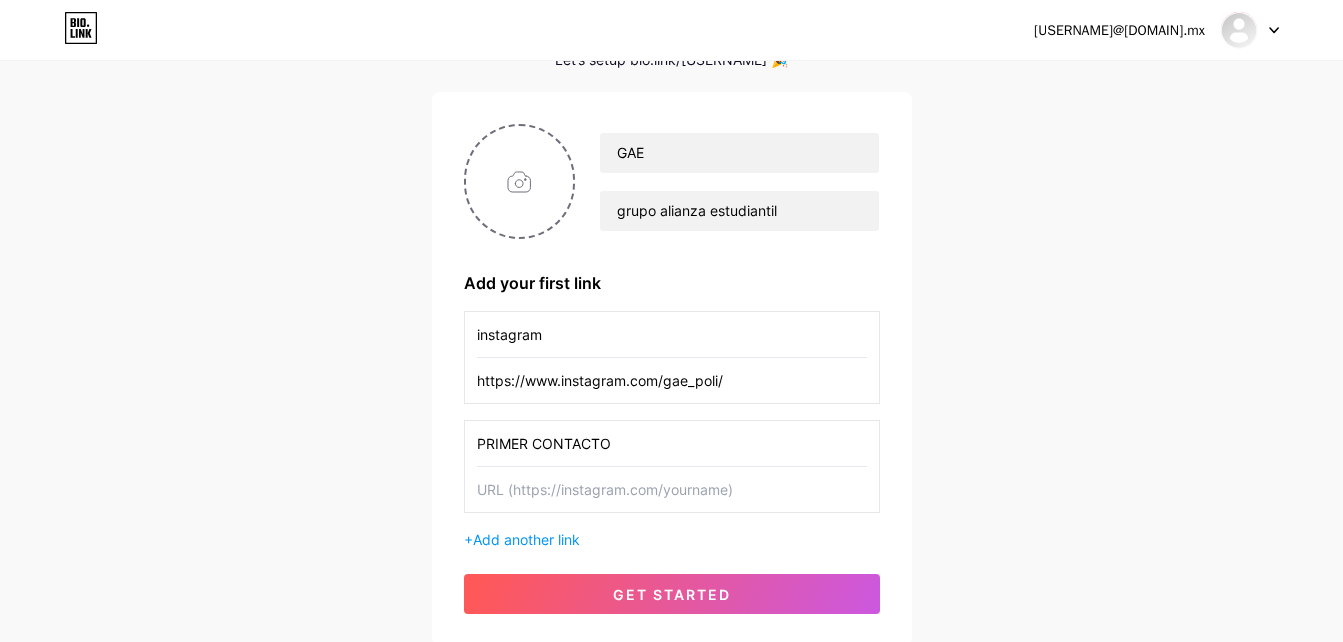 drag, startPoint x: 598, startPoint y: 330, endPoint x: 451, endPoint y: 340, distance: 147.33974 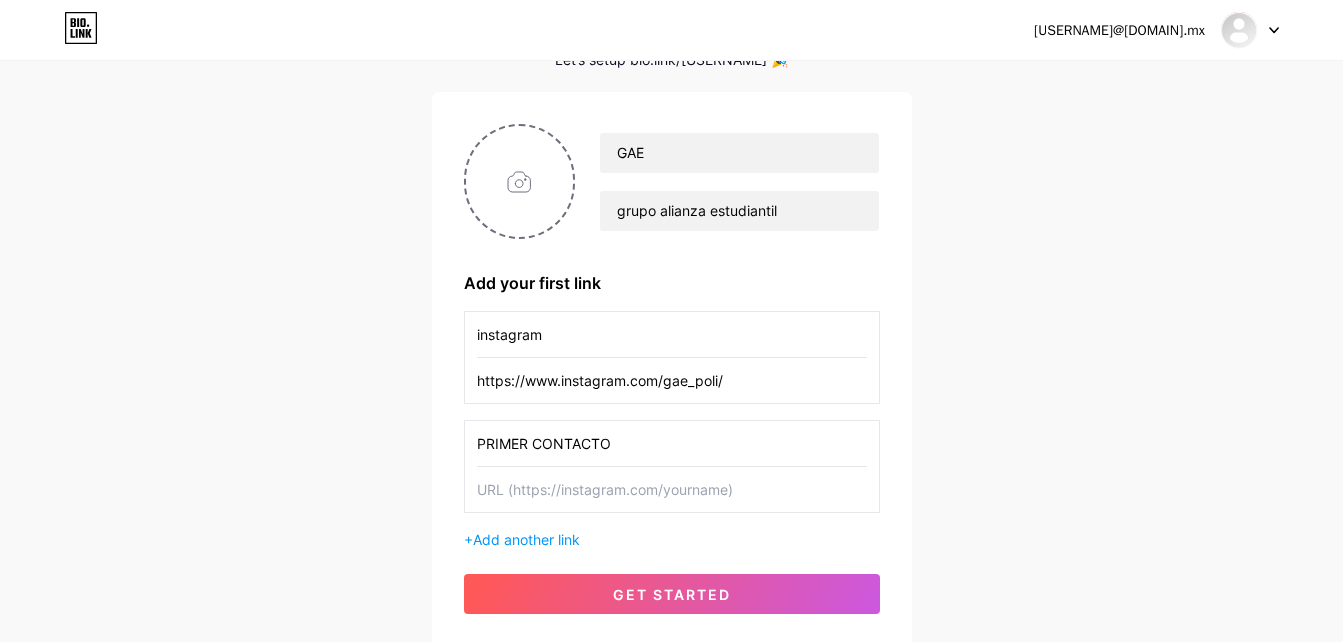 click on "GAE     grupo alianza estudiantil     Add your first link   instagram   https://www.instagram.com/gae_poli/   PRIMER CONTACTO
+  Add another link     get started" at bounding box center [672, 369] 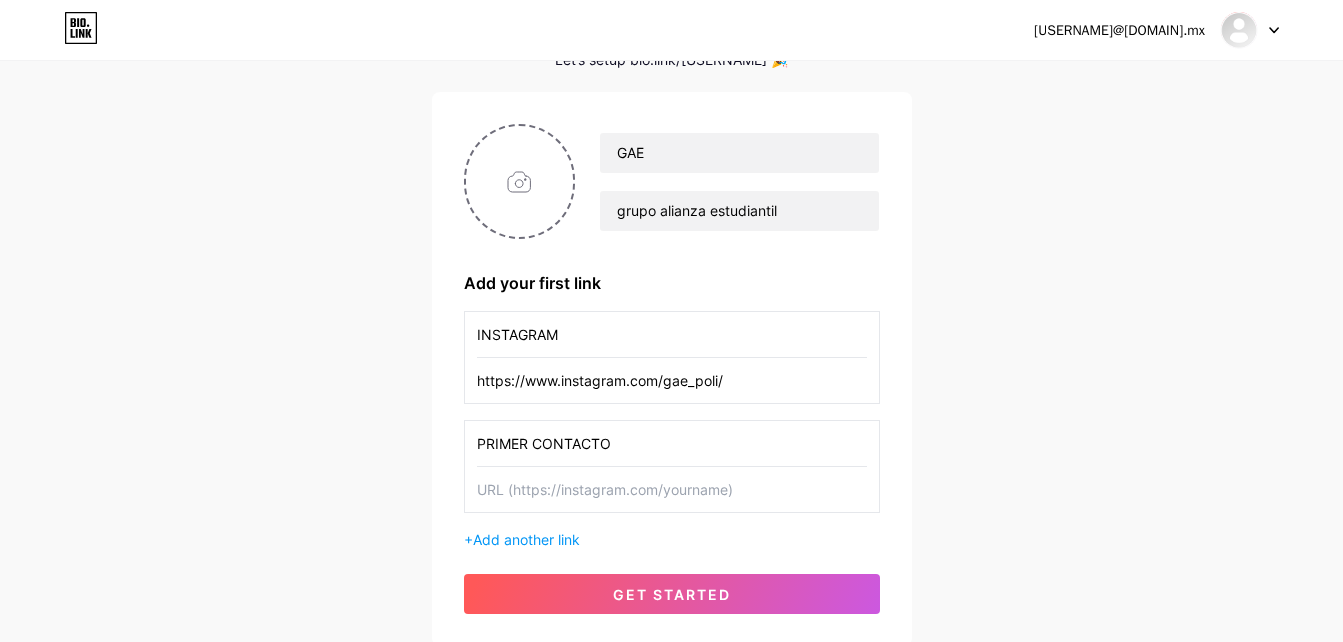 type on "INSTAGRAM" 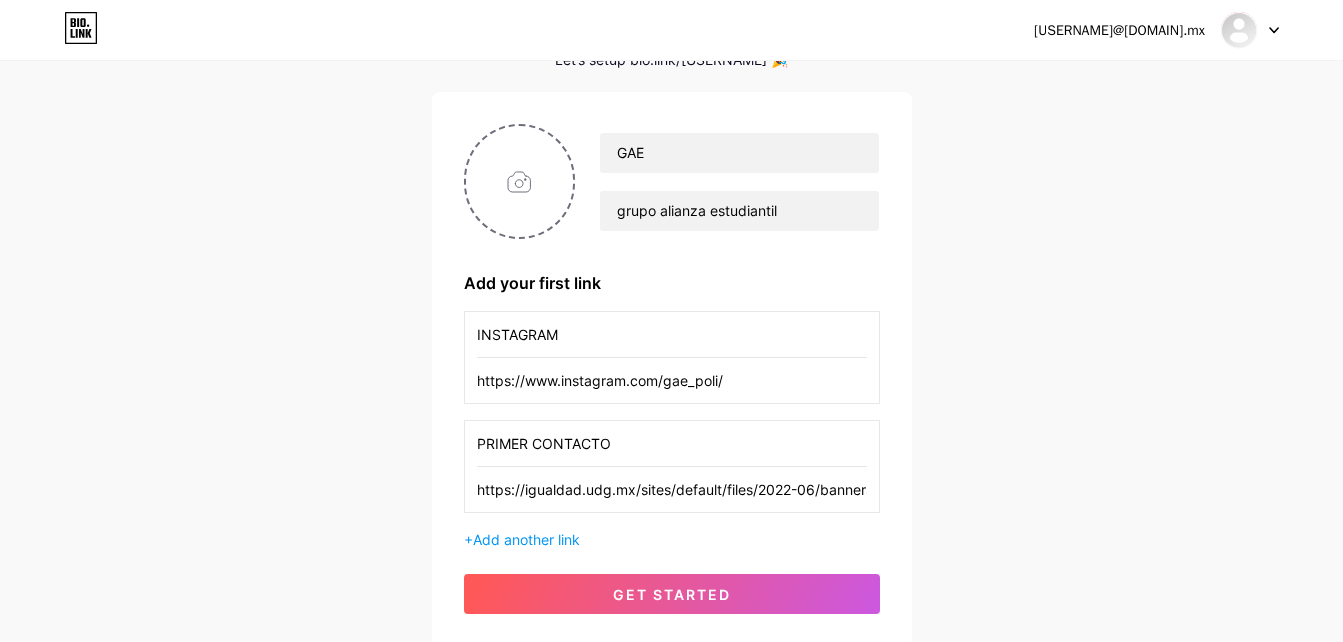 scroll, scrollTop: 0, scrollLeft: 80, axis: horizontal 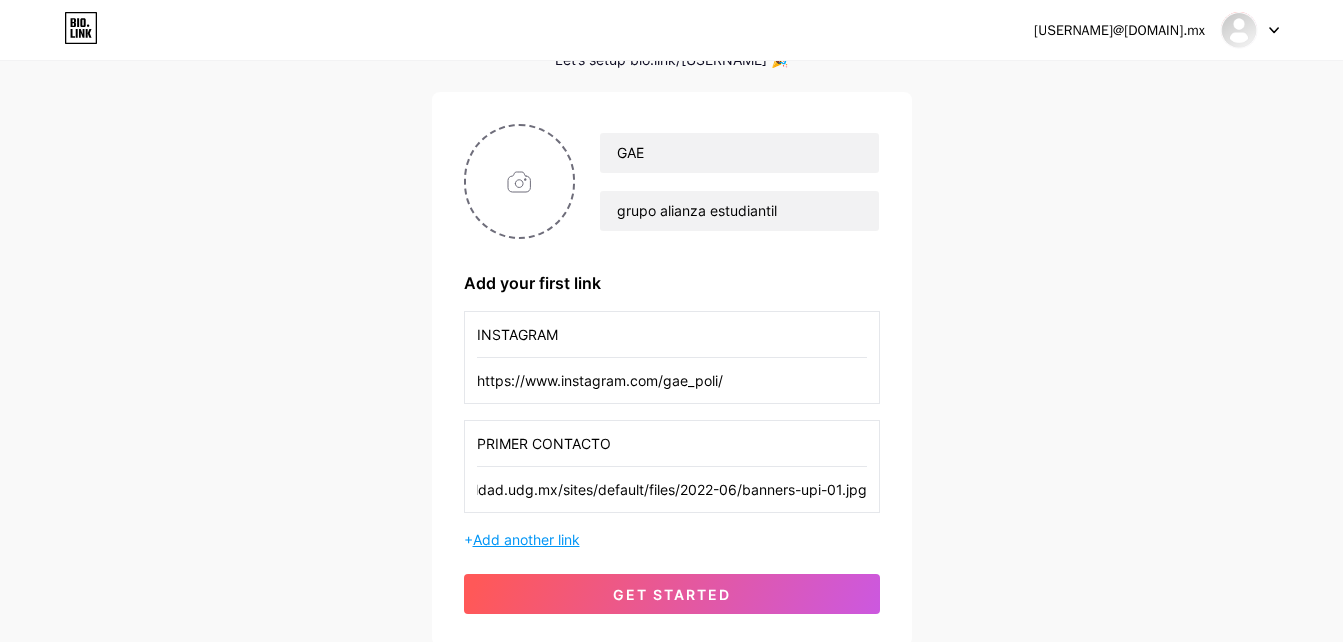 type on "https://igualdad.udg.mx/sites/default/files/2022-06/banners-upi-01.jpg" 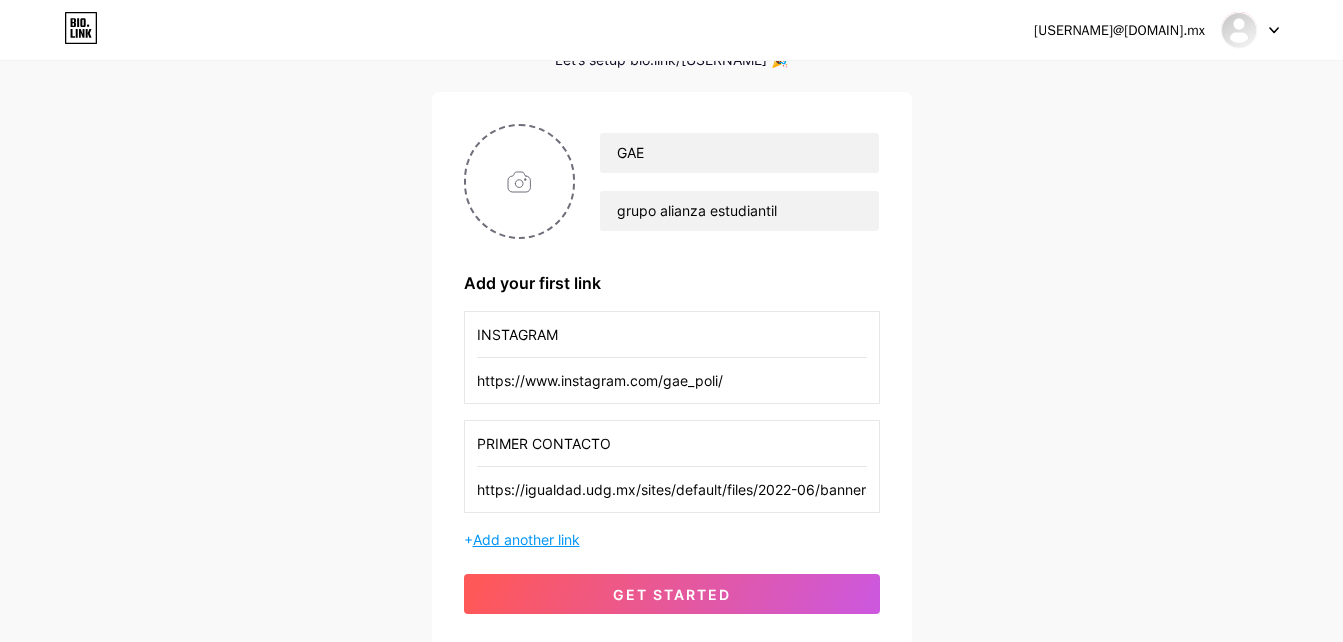 click on "Add another link" at bounding box center (526, 539) 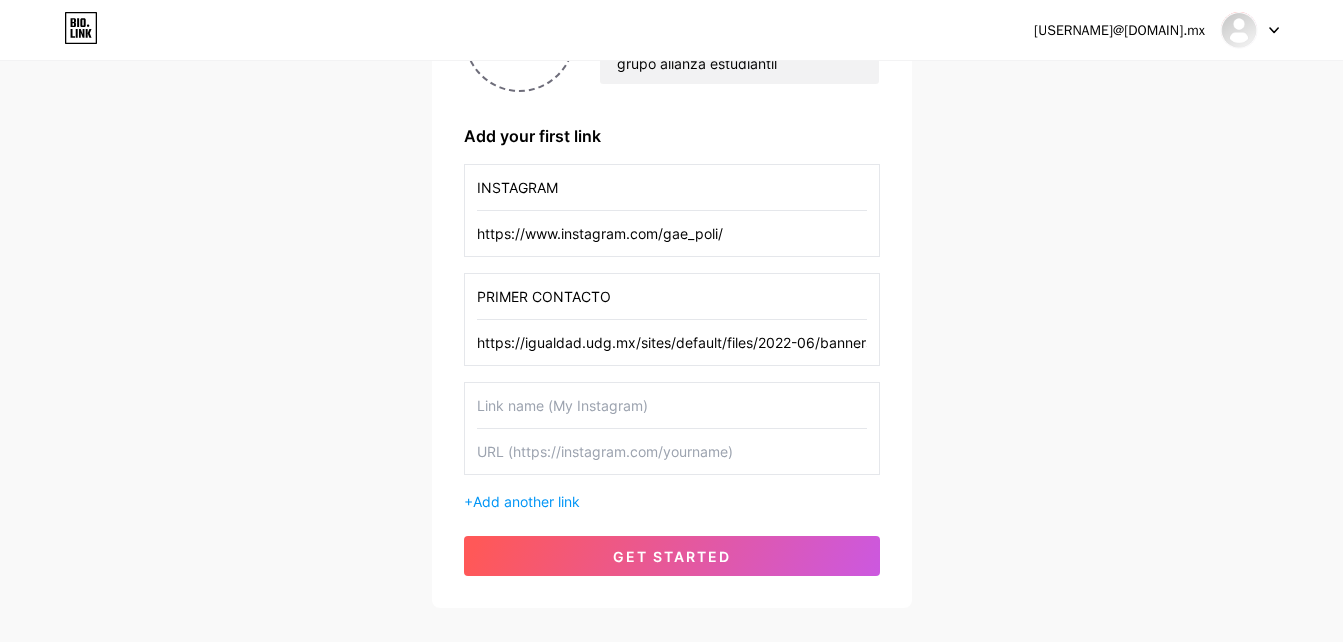 scroll, scrollTop: 260, scrollLeft: 0, axis: vertical 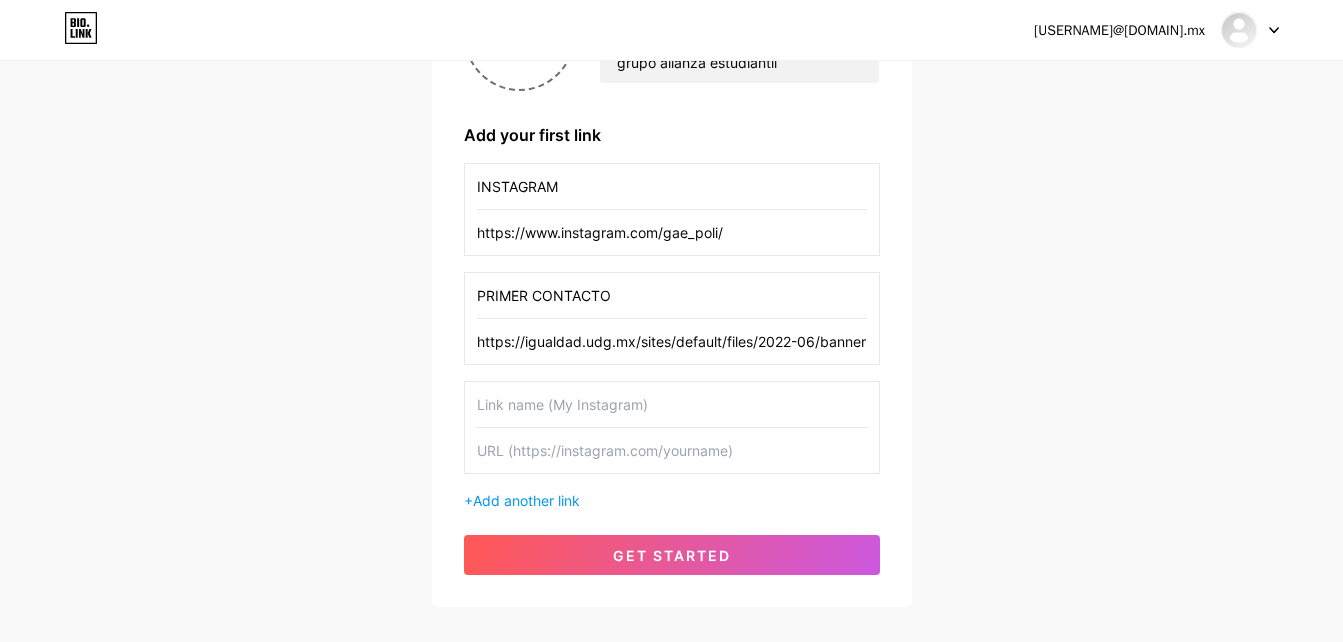 click at bounding box center [672, 404] 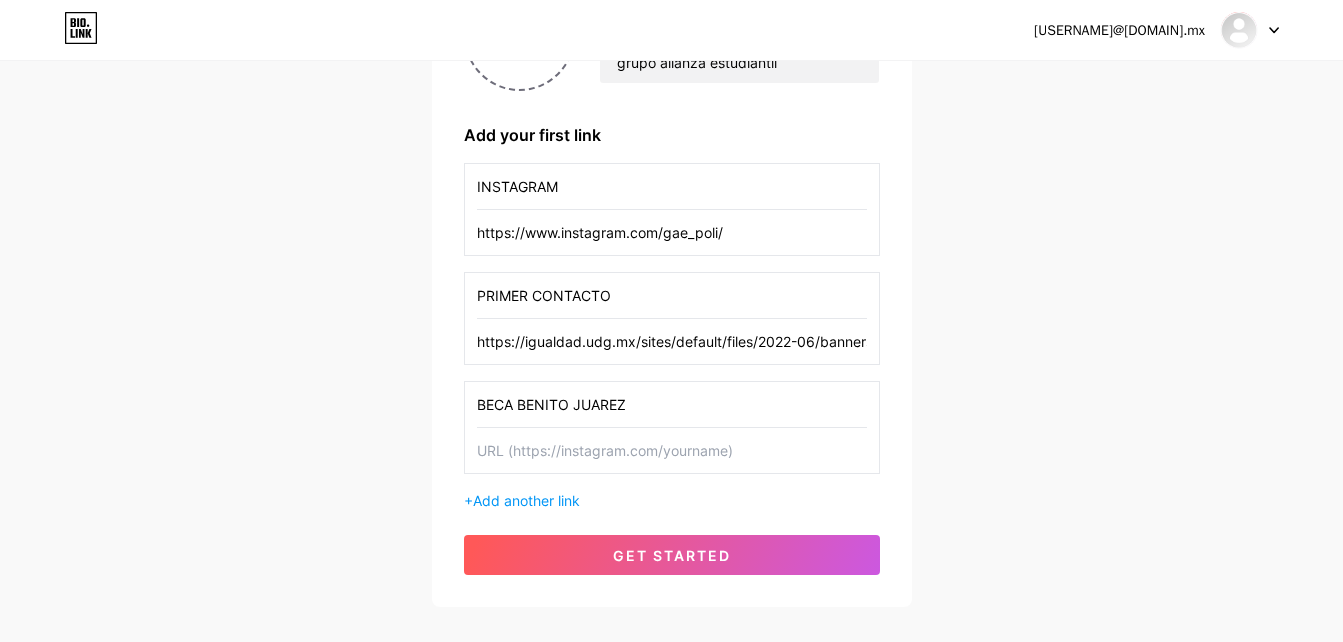 type on "BECA BENITO JUAREZ" 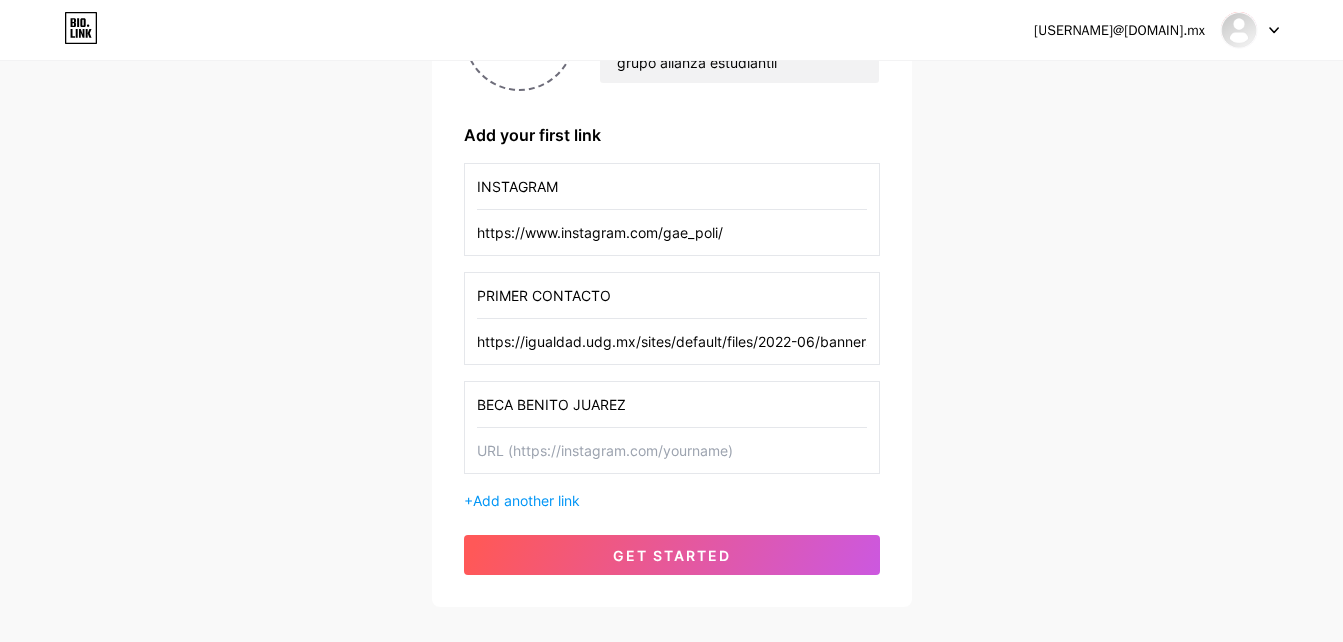 click at bounding box center [672, 450] 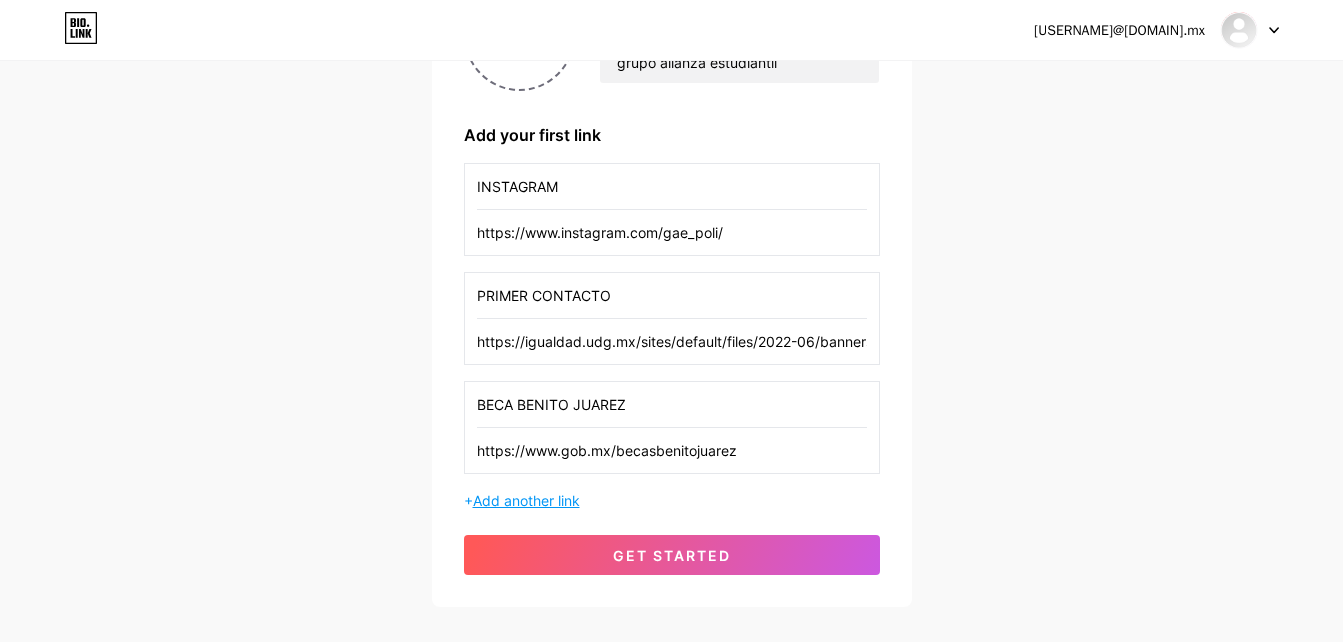 type on "https://www.gob.mx/becasbenitojuarez" 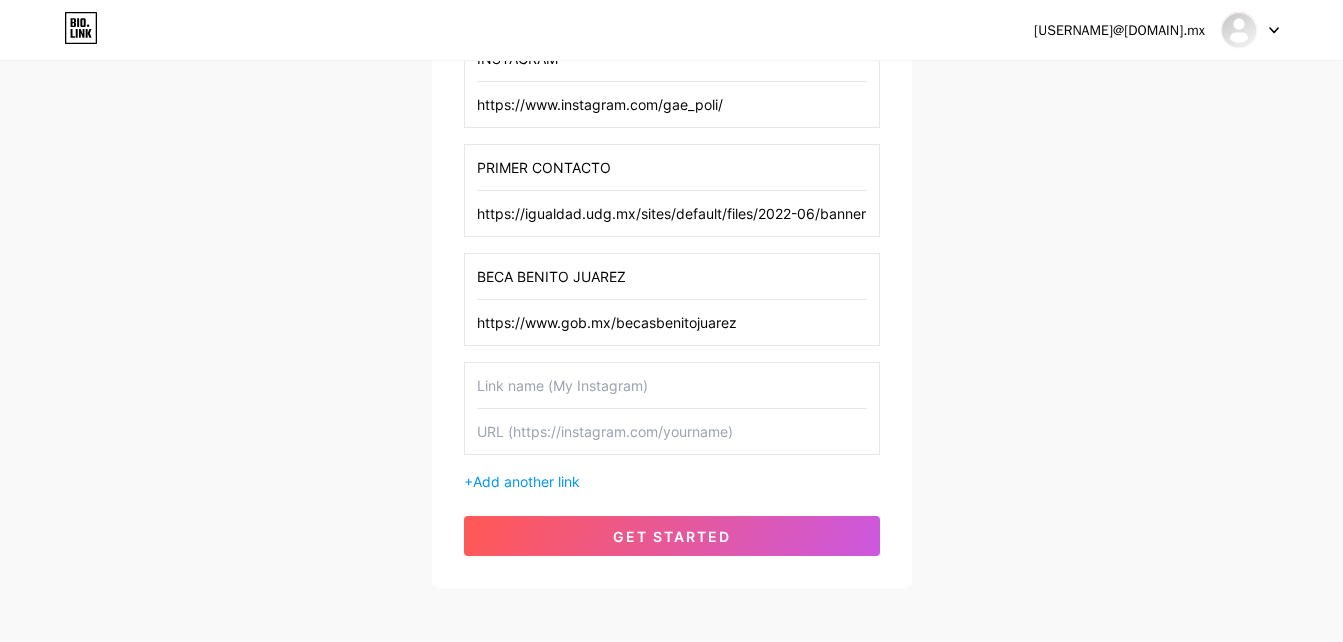 scroll, scrollTop: 389, scrollLeft: 0, axis: vertical 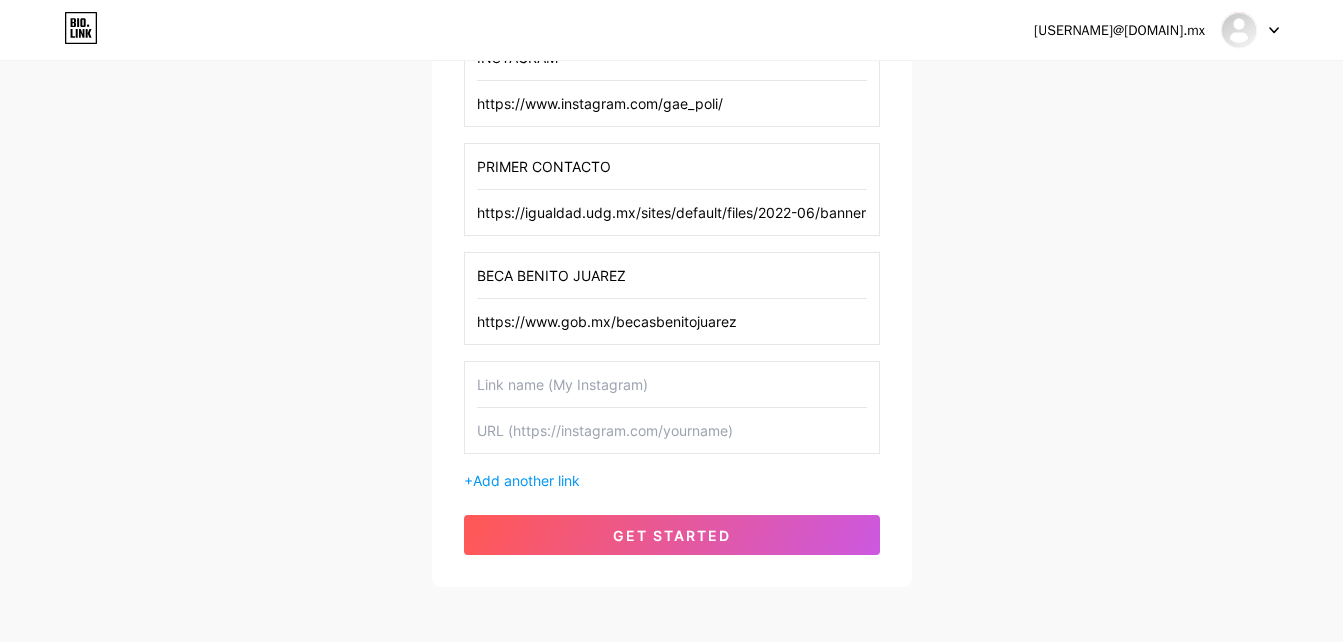 click at bounding box center (672, 384) 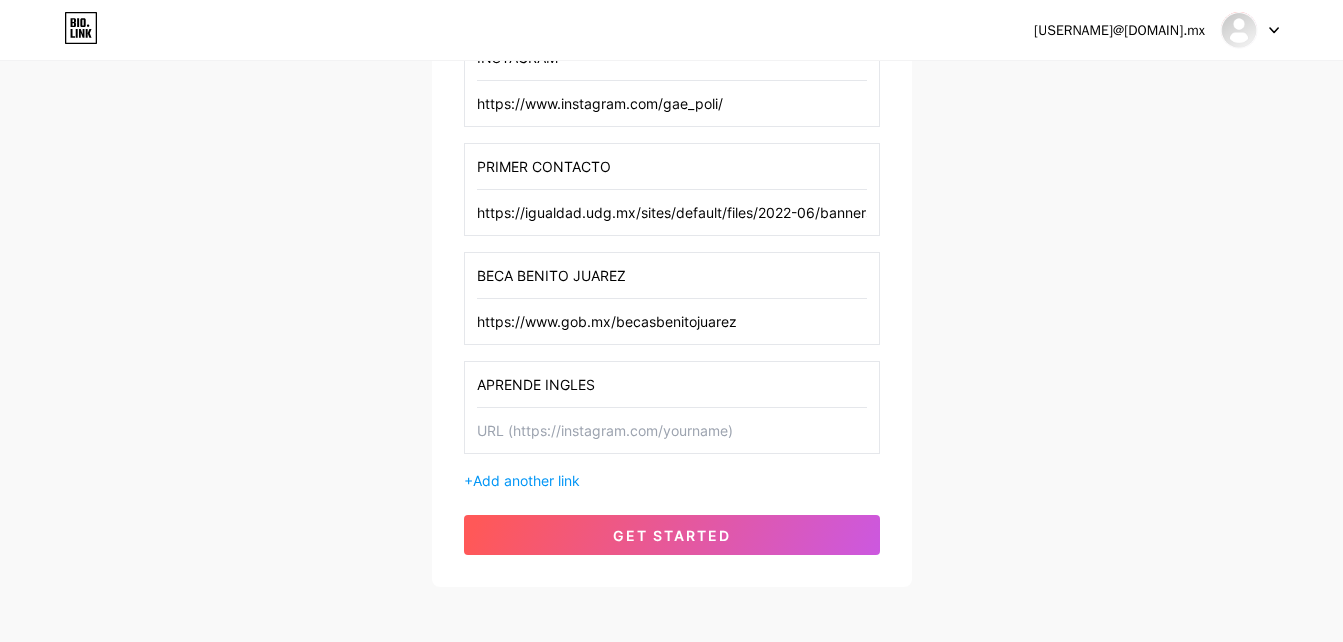 type on "APRENDE INGLES" 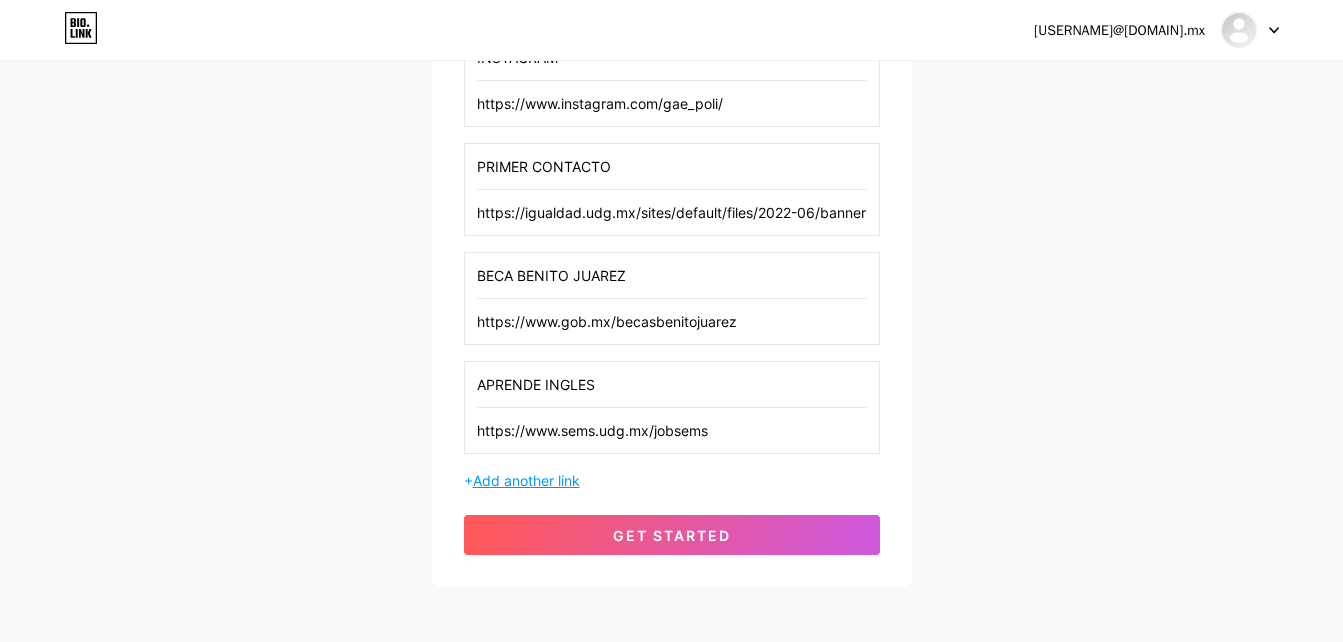 type on "https://www.sems.udg.mx/jobsems" 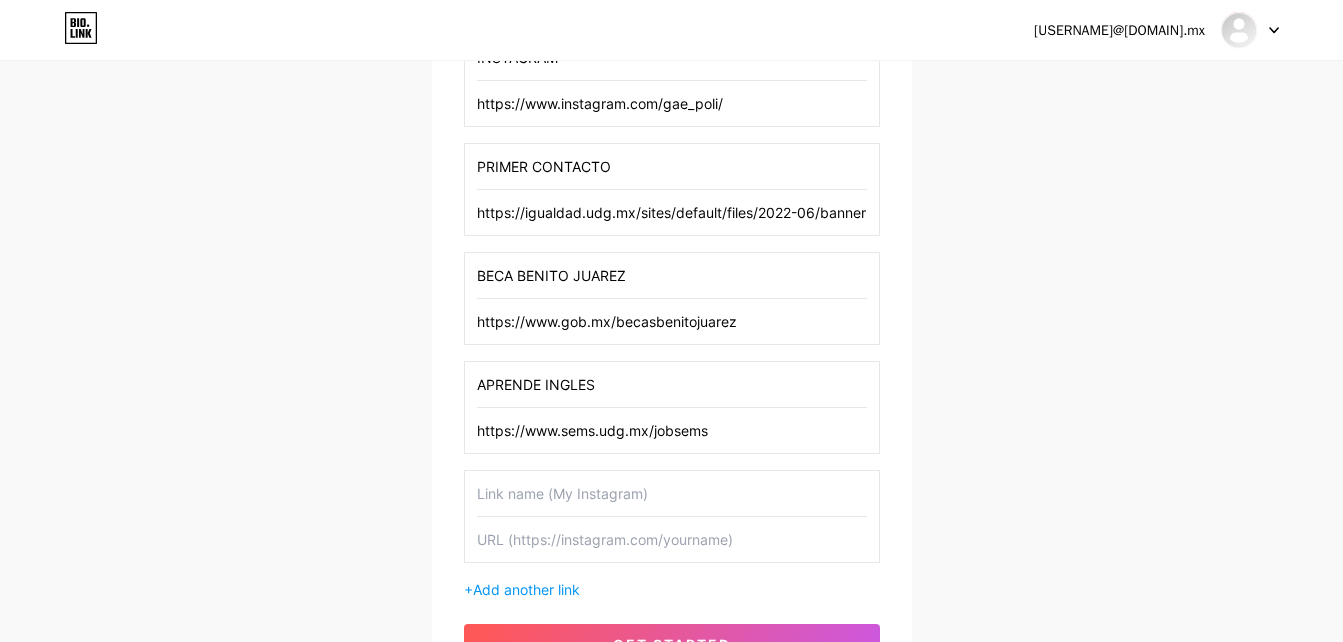 click at bounding box center [672, 493] 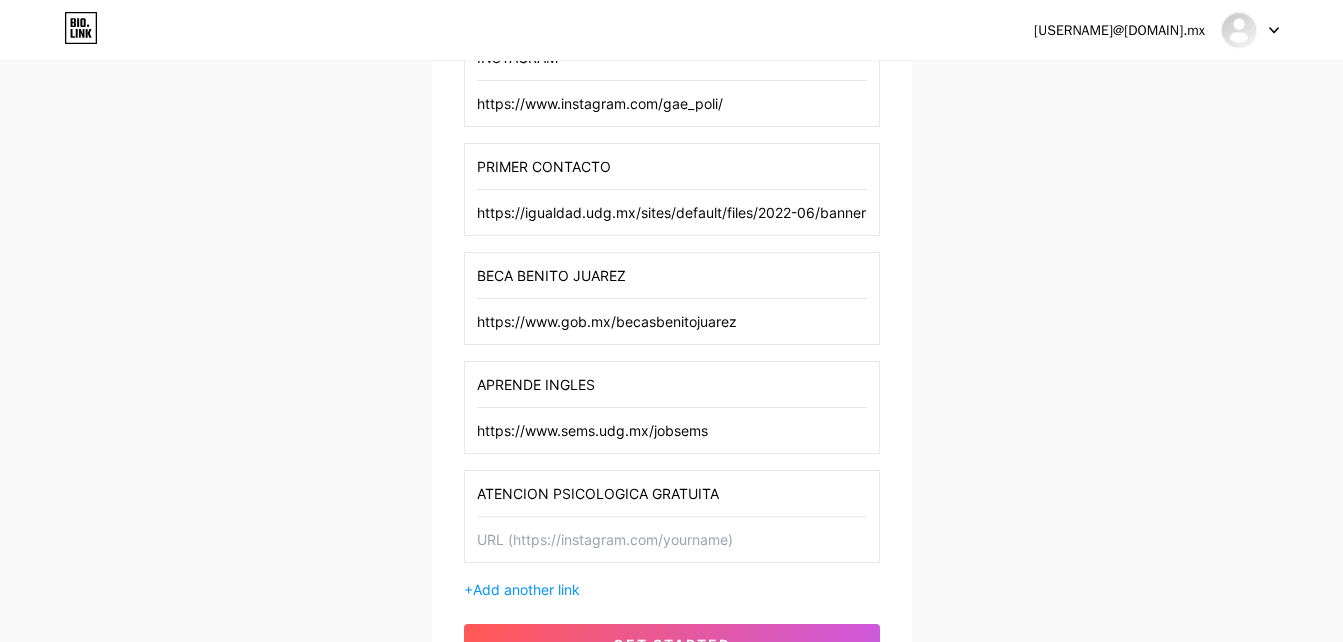 type on "ATENCION PSICOLOGICA GRATUITA" 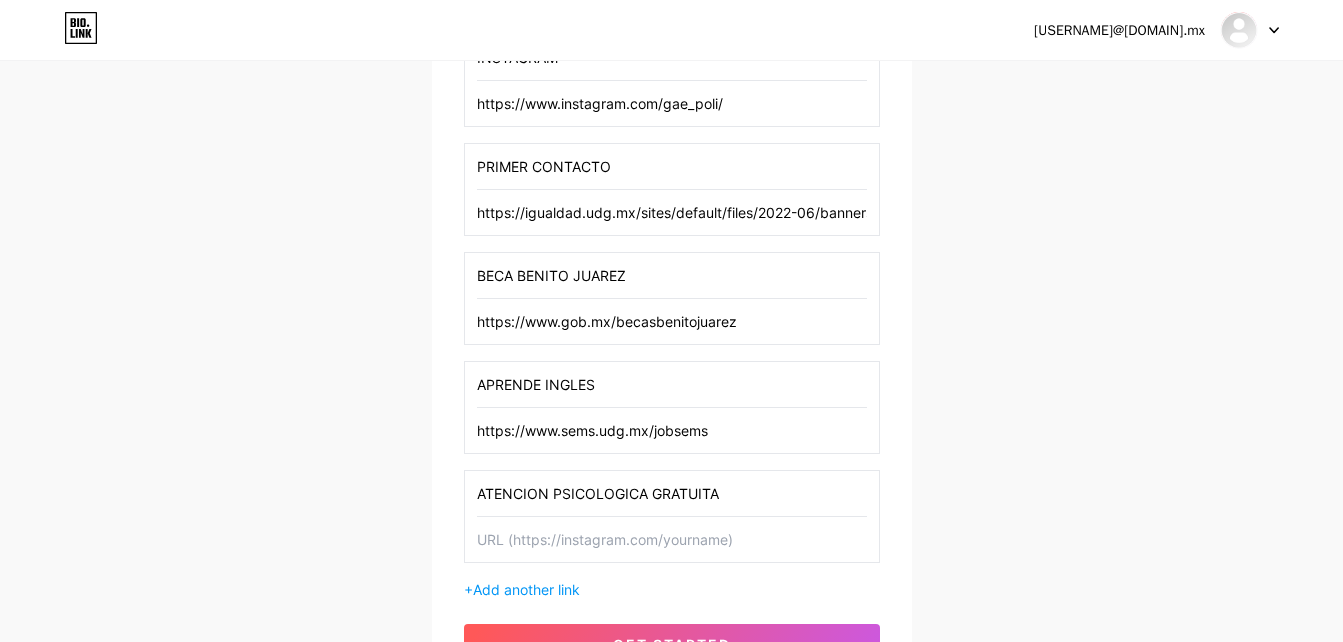 paste on "https://psicologiagratuita.org/guadalajara/" 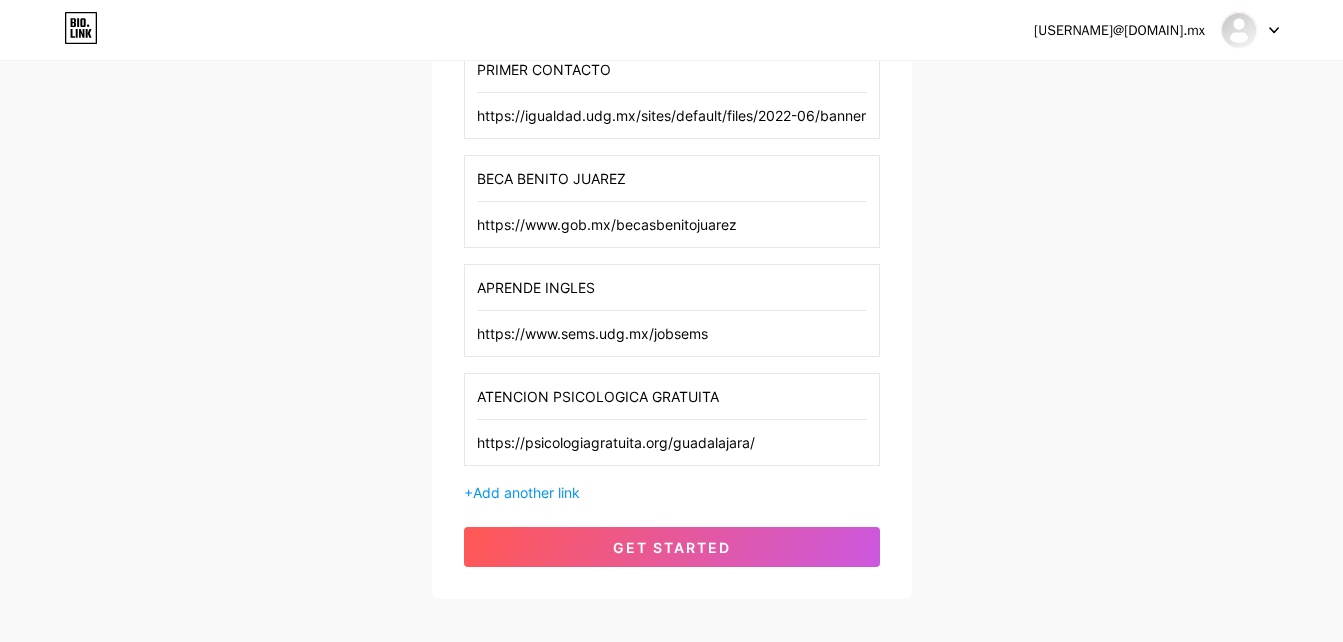 scroll, scrollTop: 497, scrollLeft: 0, axis: vertical 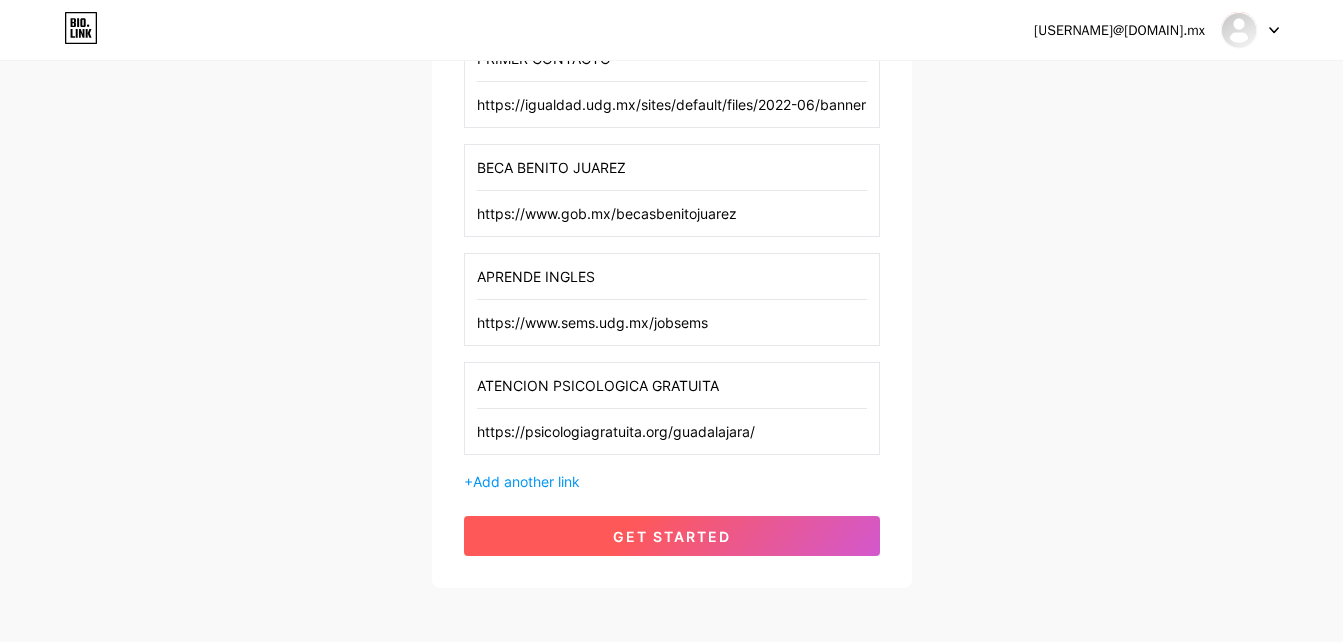 type on "https://psicologiagratuita.org/guadalajara/" 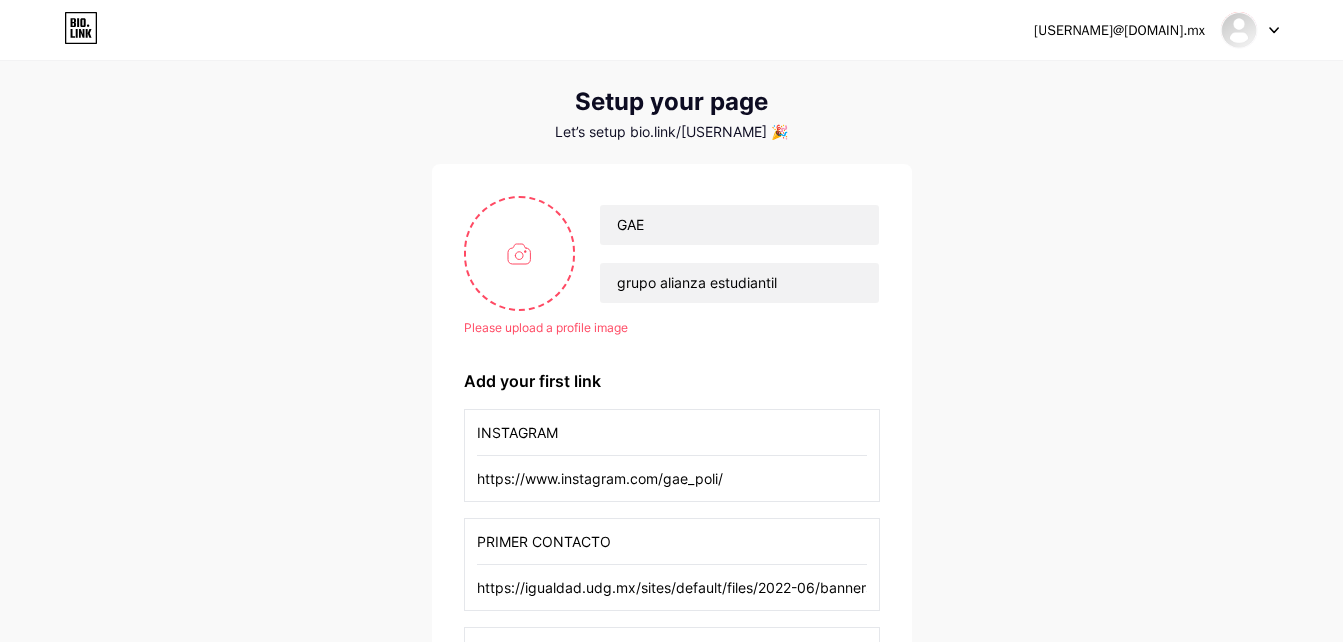 scroll, scrollTop: 0, scrollLeft: 0, axis: both 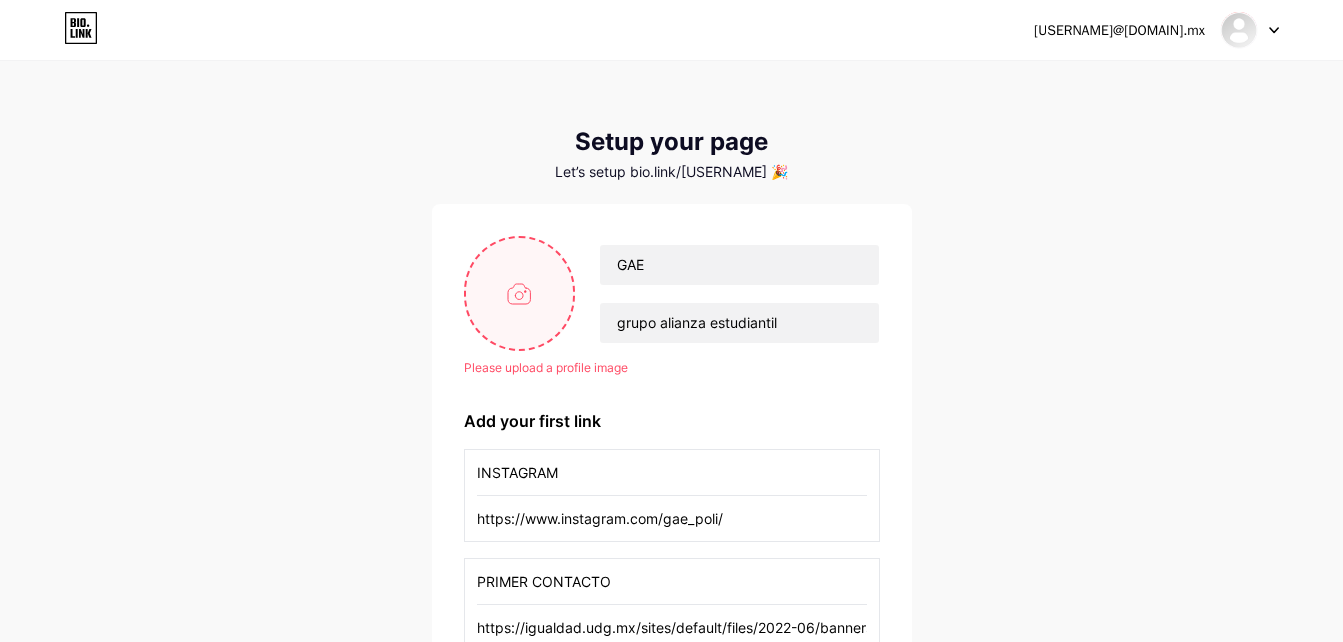 click at bounding box center [520, 293] 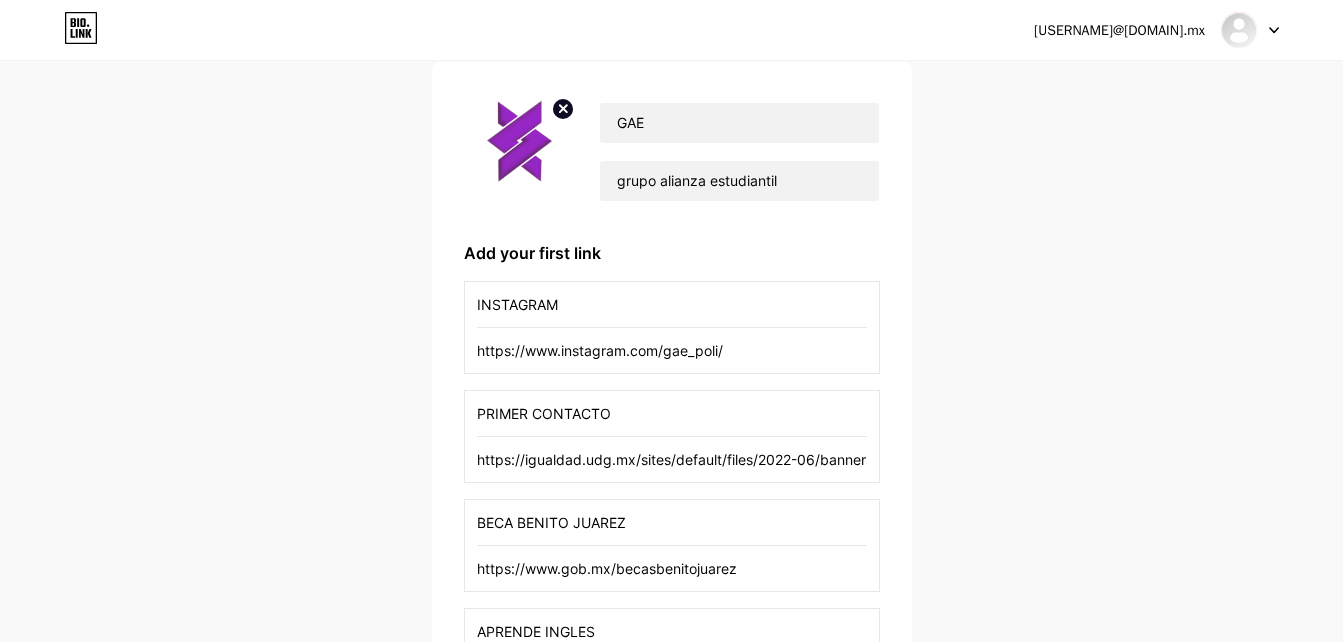 scroll, scrollTop: 587, scrollLeft: 0, axis: vertical 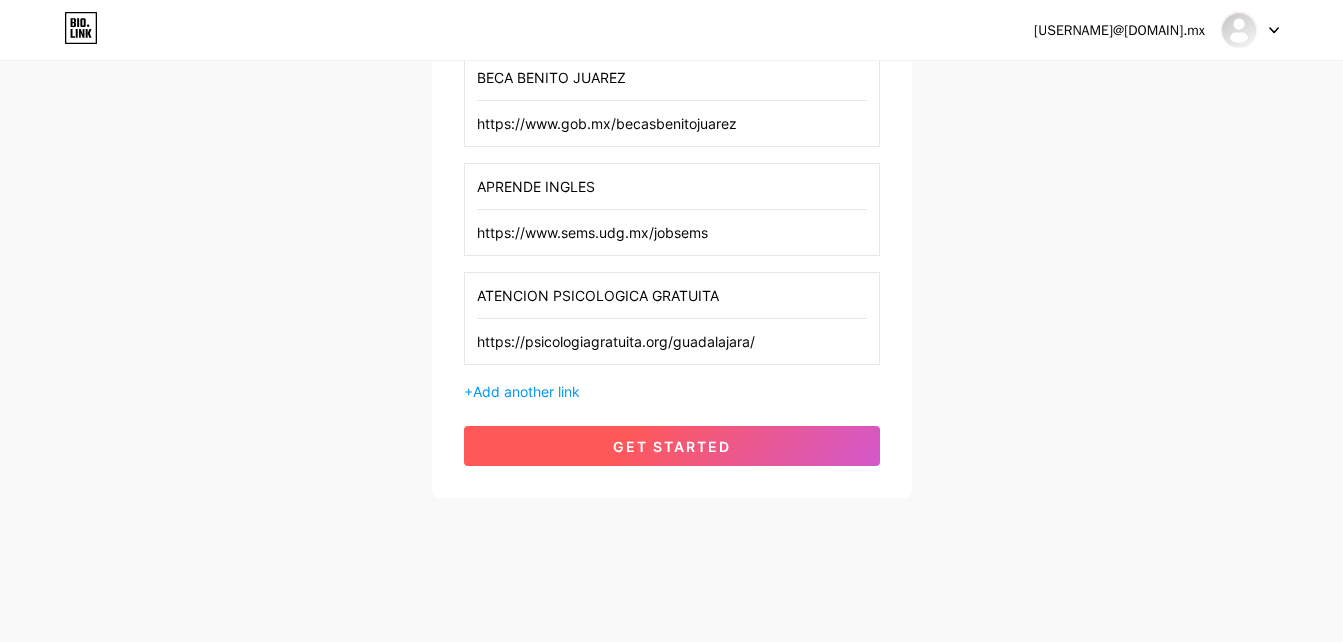 click on "get started" at bounding box center [672, 446] 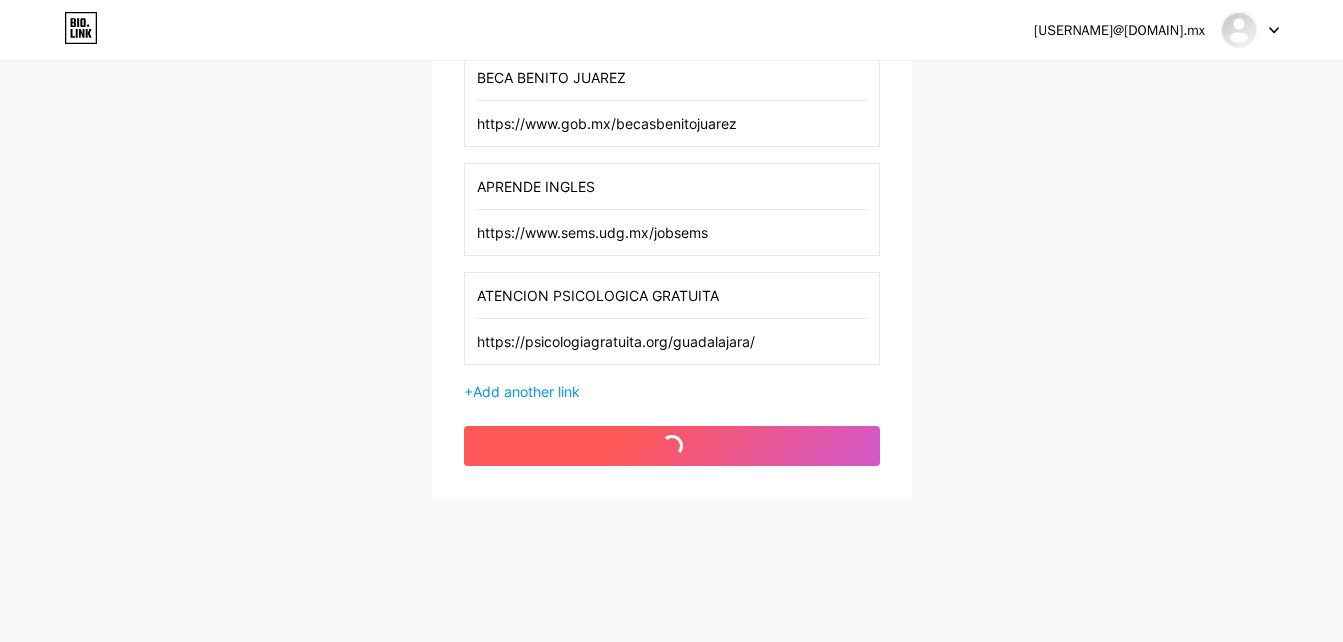 scroll, scrollTop: 0, scrollLeft: 0, axis: both 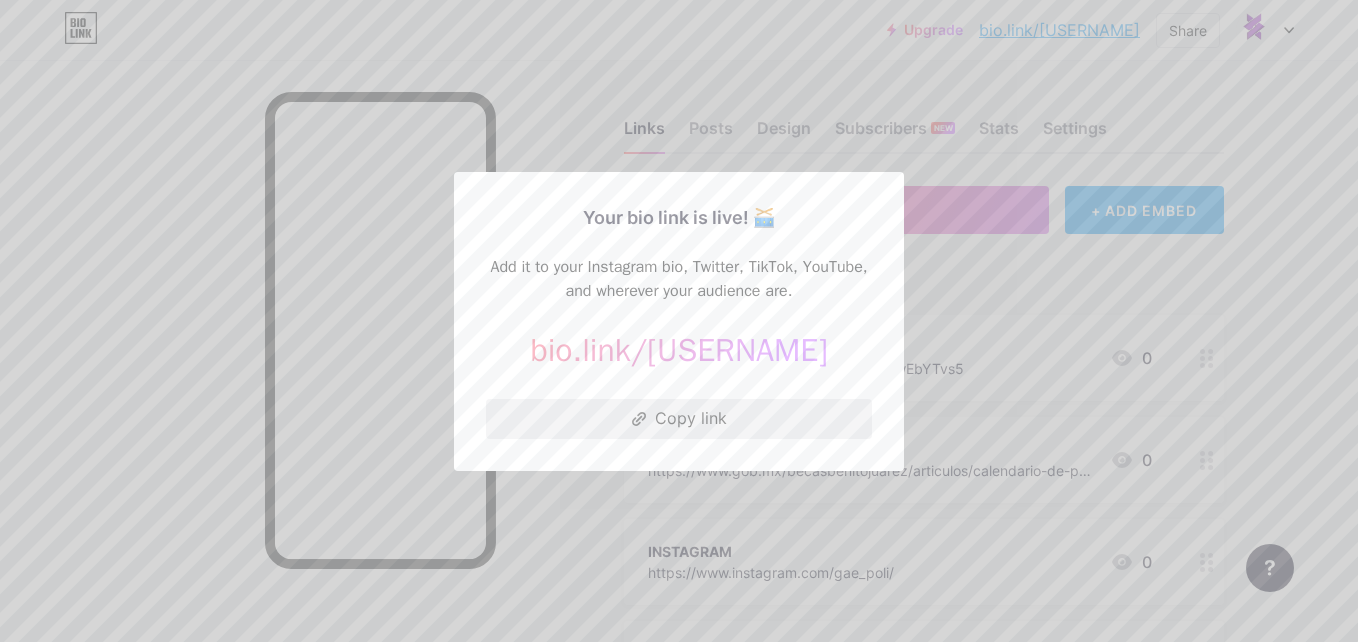 click on "Copy link" at bounding box center [679, 419] 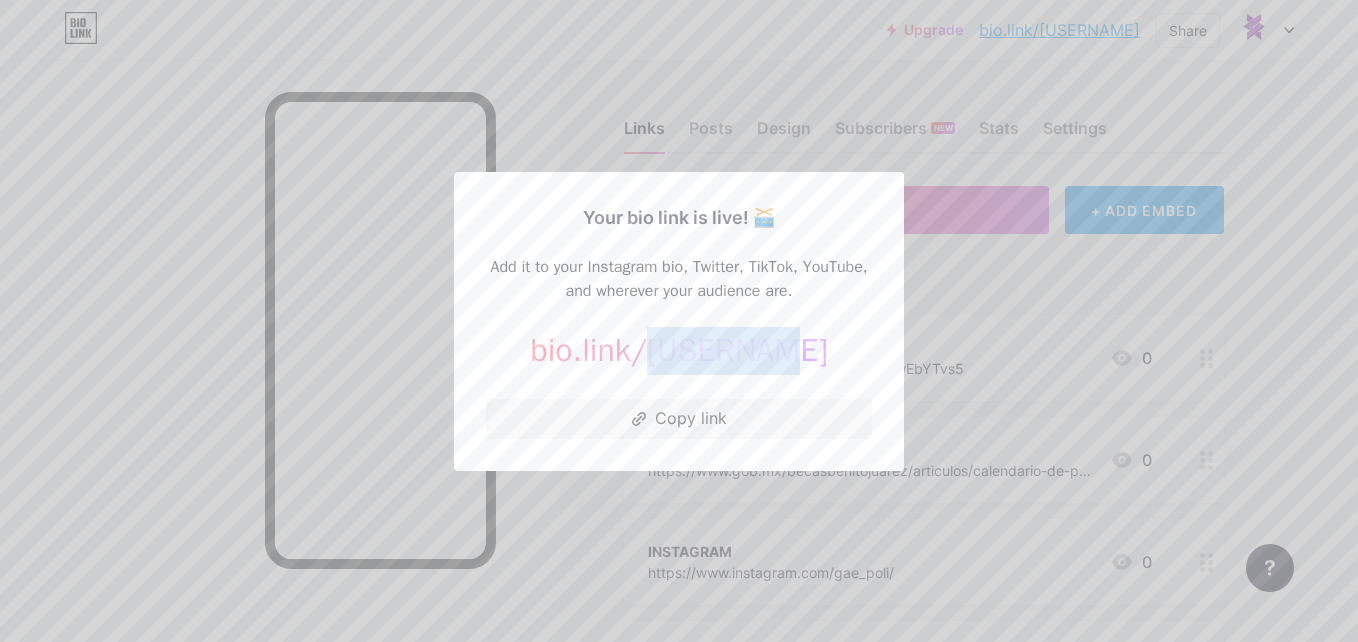 drag, startPoint x: 782, startPoint y: 352, endPoint x: 663, endPoint y: 351, distance: 119.0042 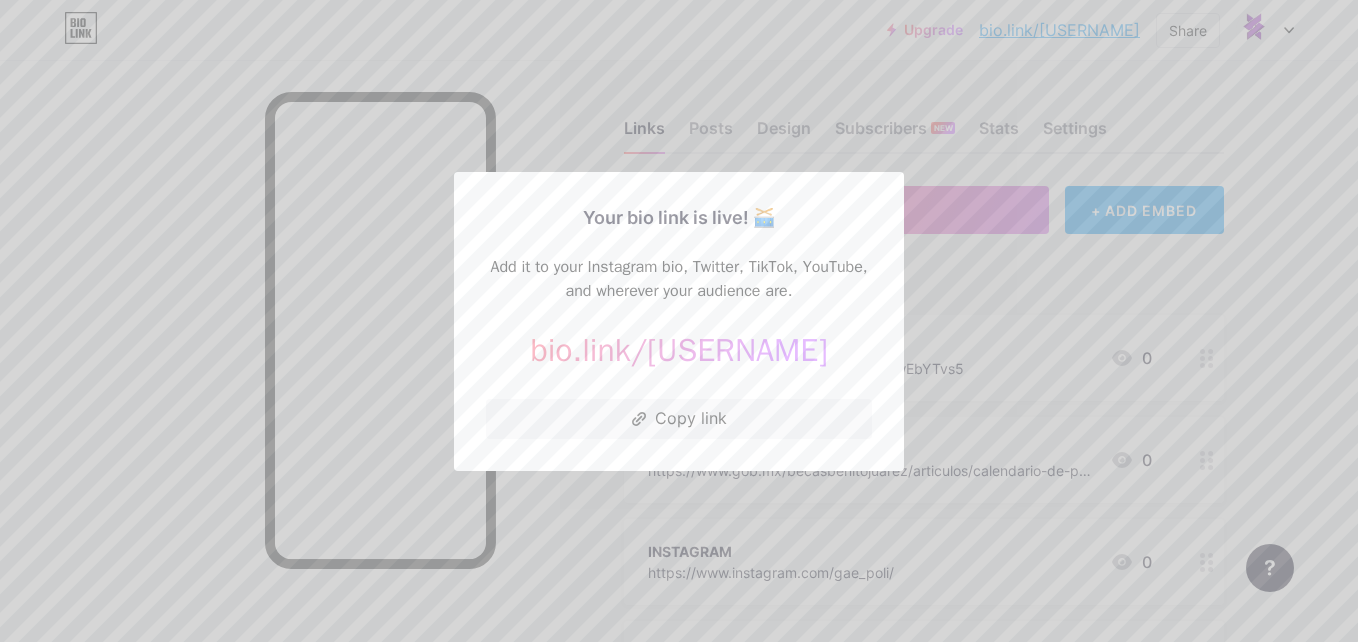 click at bounding box center [679, 321] 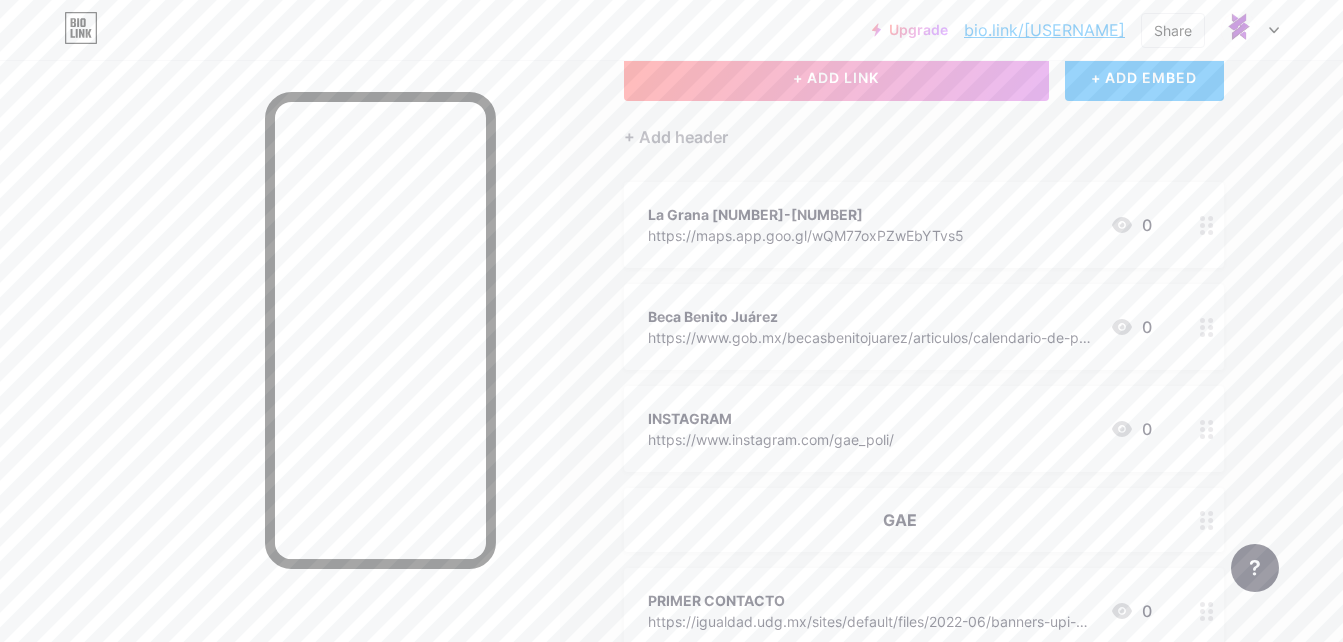 scroll, scrollTop: 134, scrollLeft: 0, axis: vertical 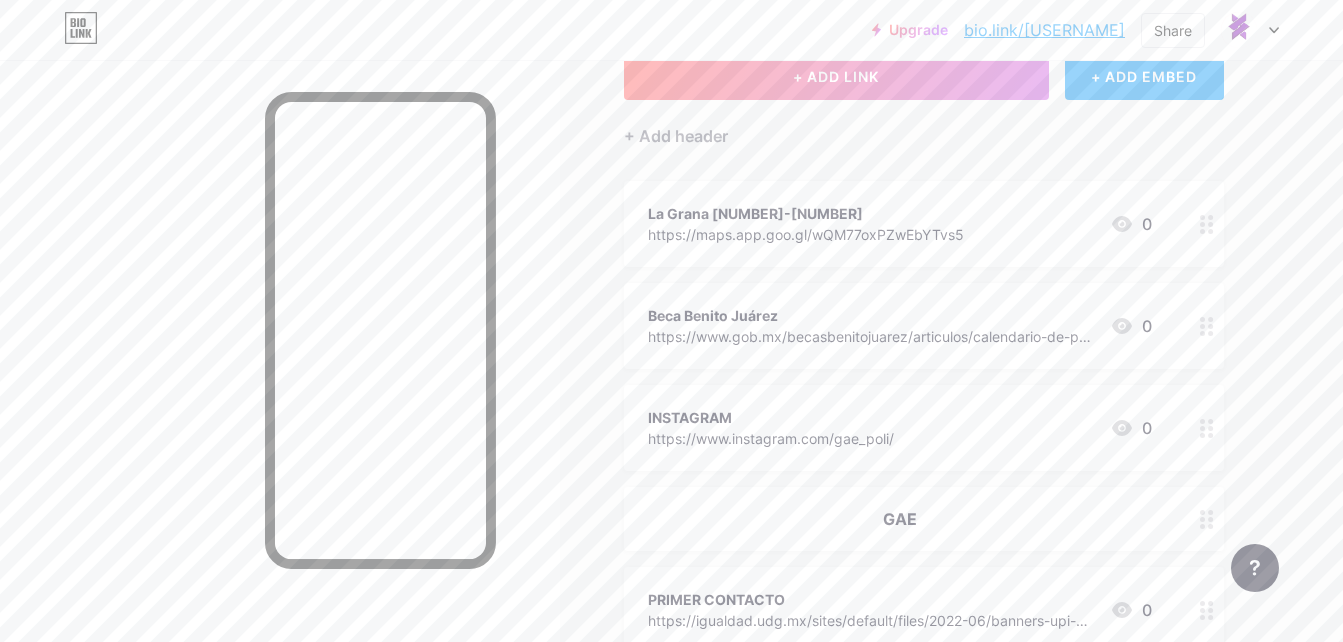 click at bounding box center (1207, 224) 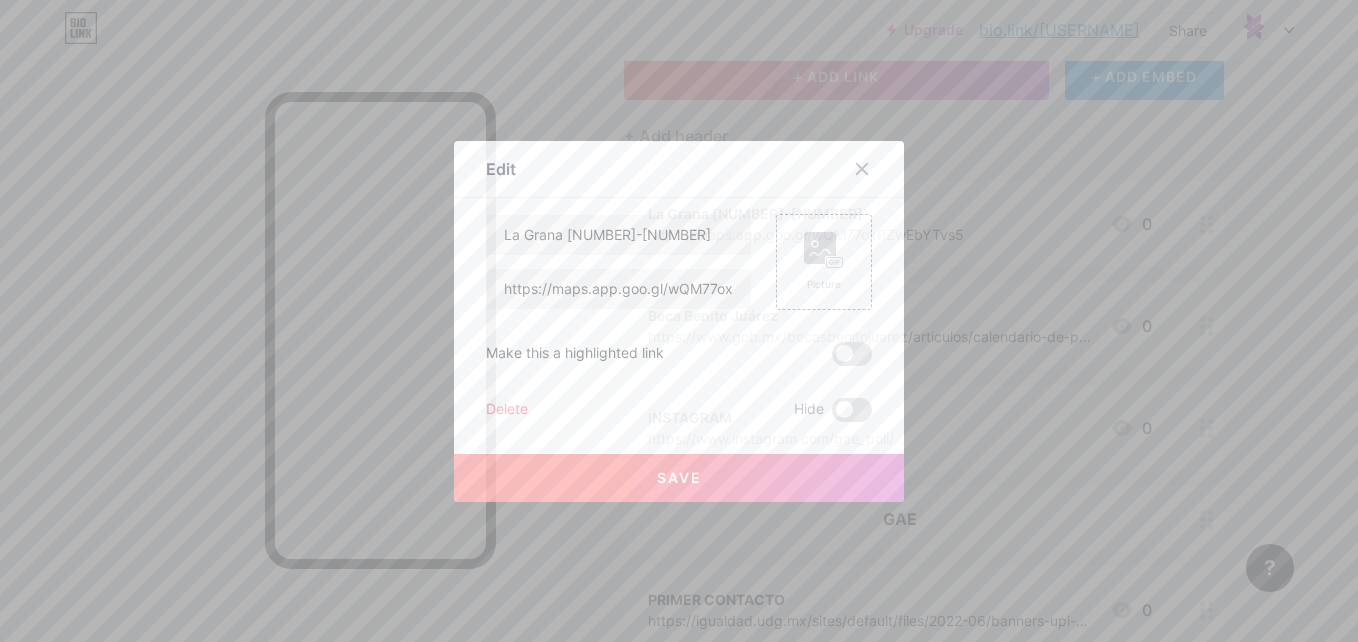 click on "Delete" at bounding box center (507, 410) 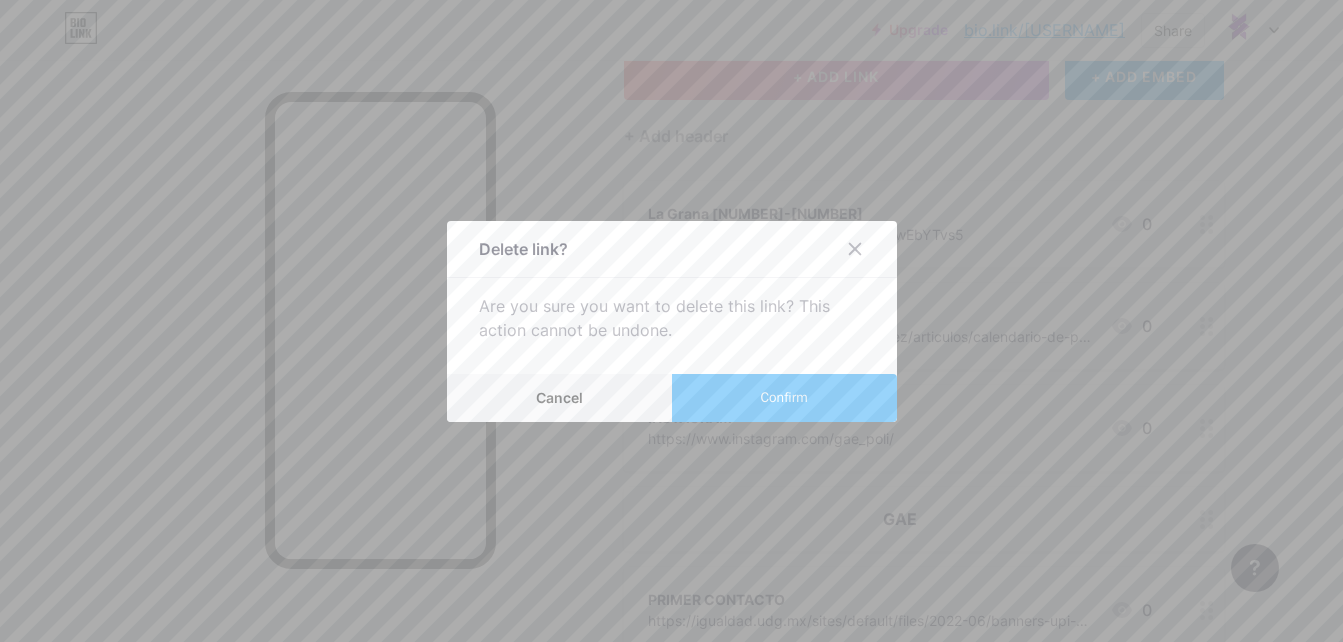 click on "Confirm" at bounding box center [783, 397] 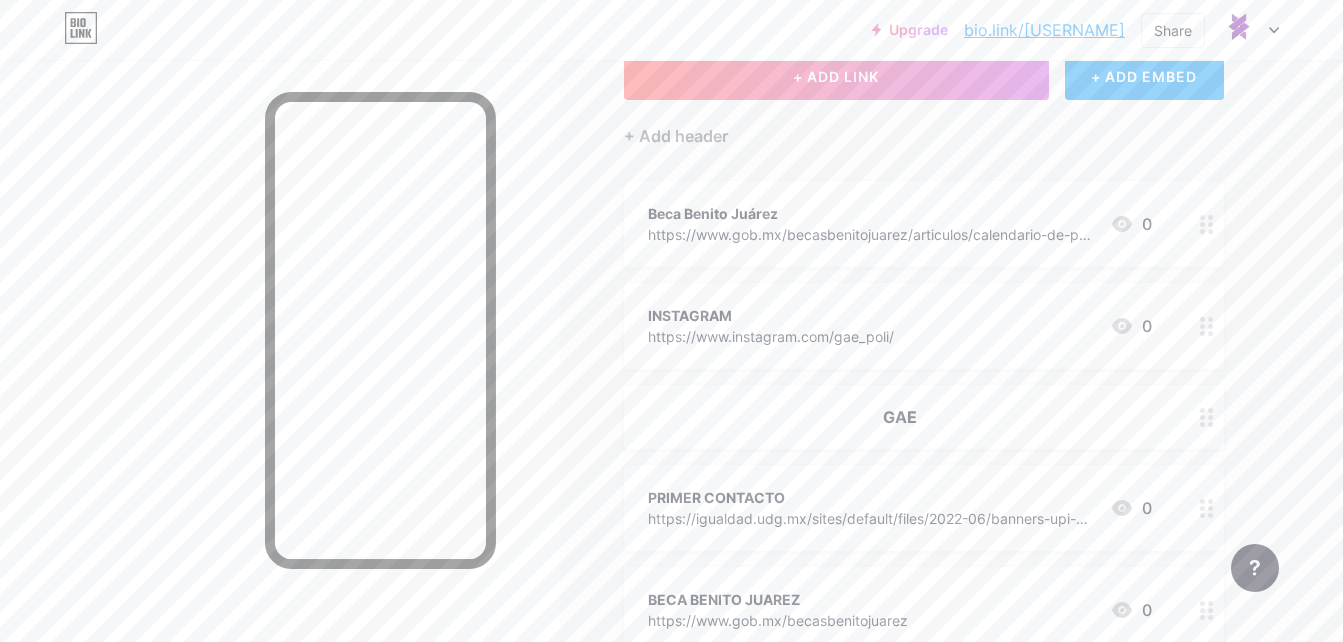 click 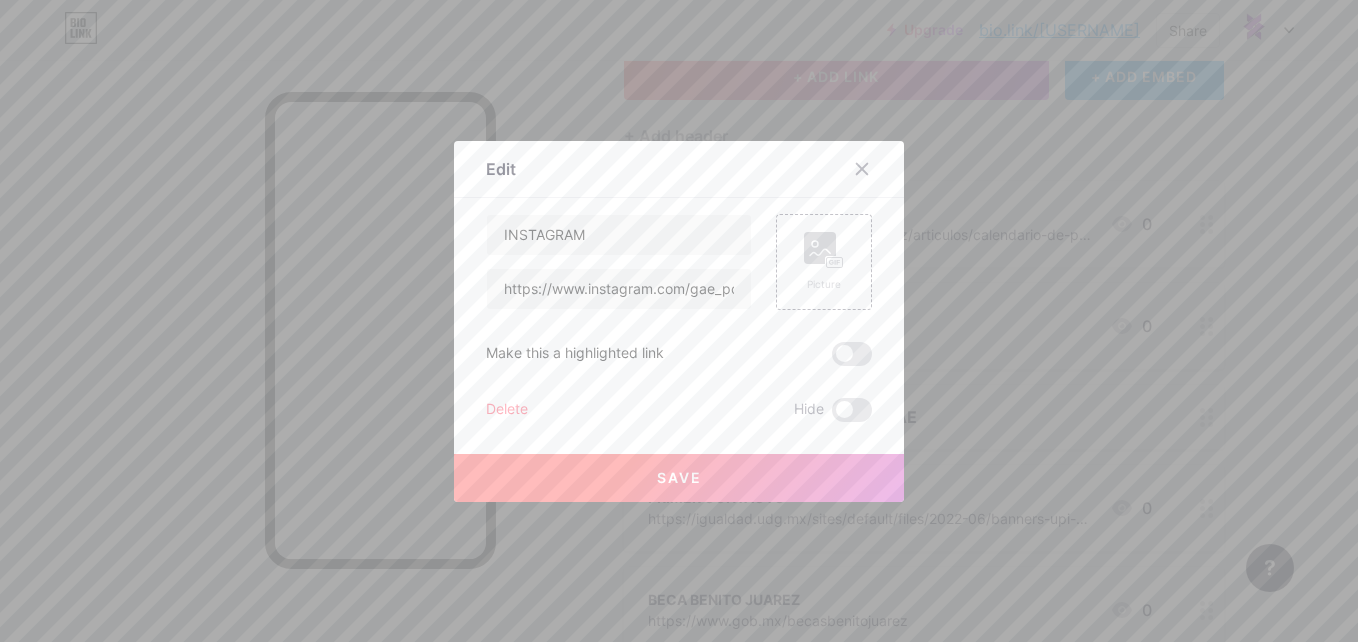 click on "Delete" at bounding box center [507, 410] 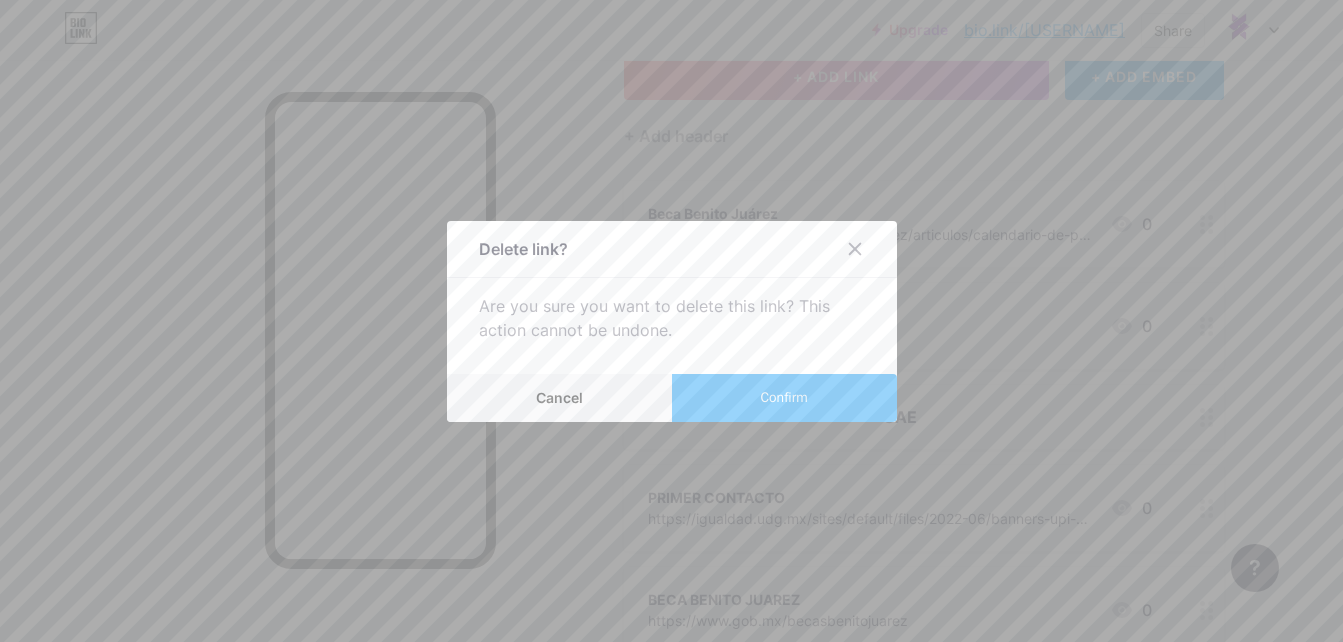 click on "Confirm" at bounding box center [784, 398] 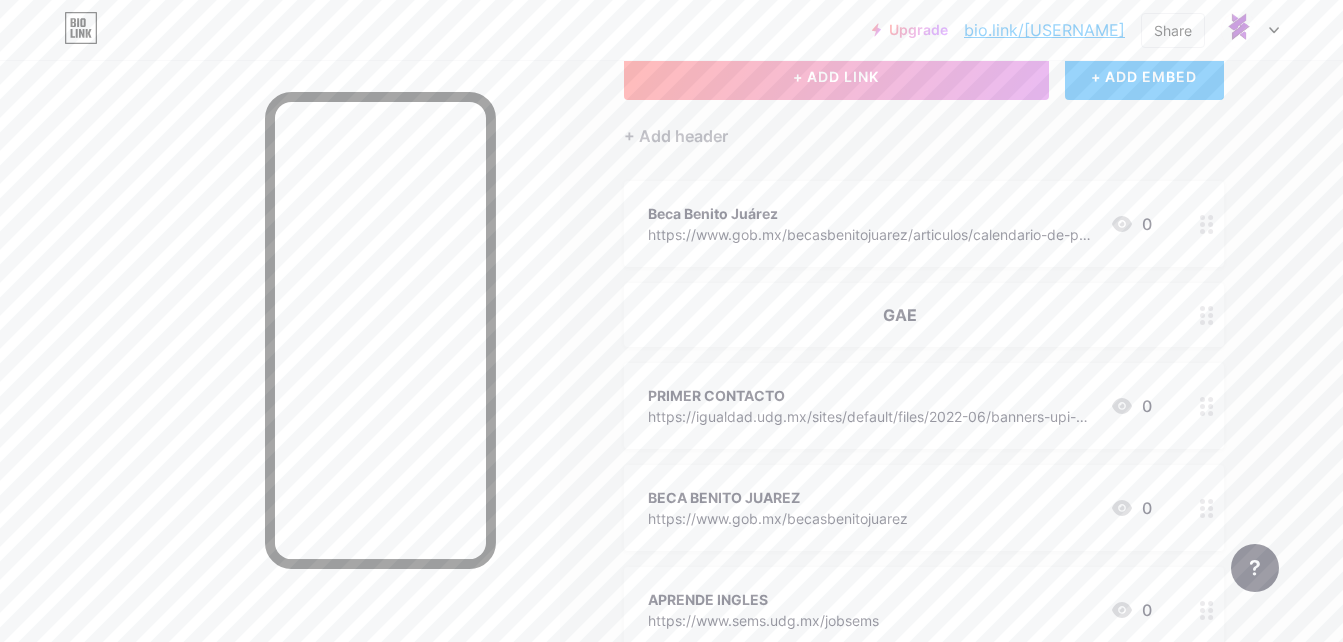 click 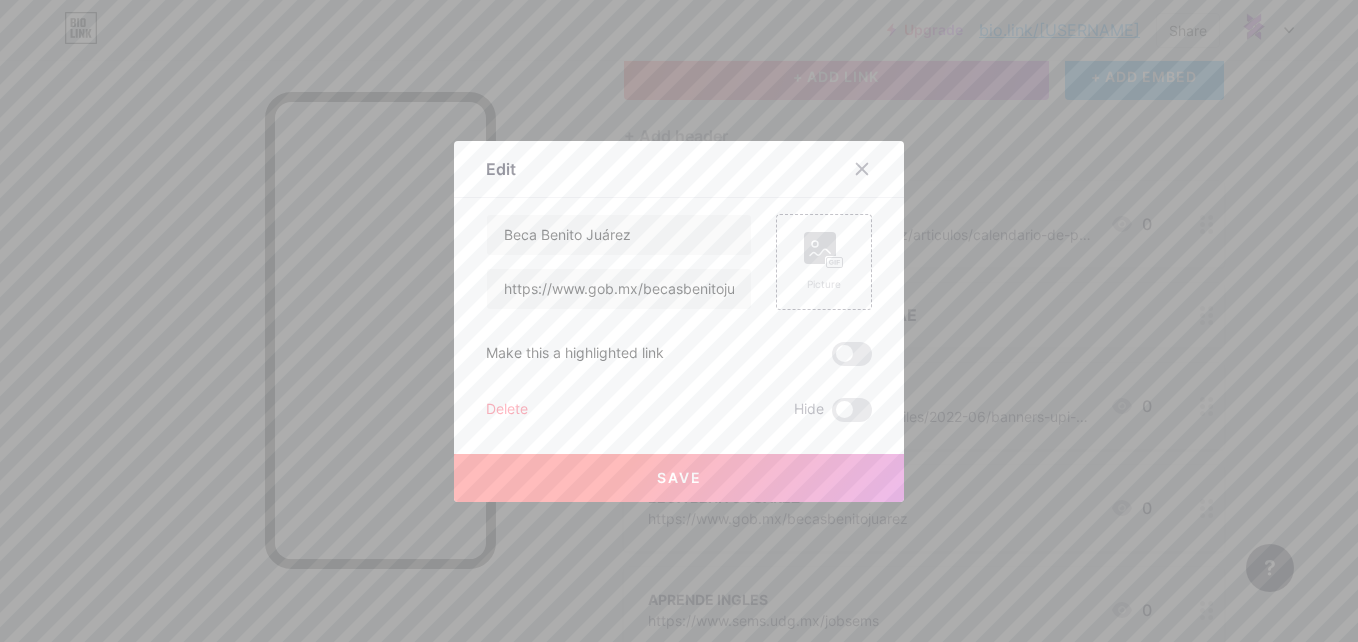 click on "Delete" at bounding box center [507, 410] 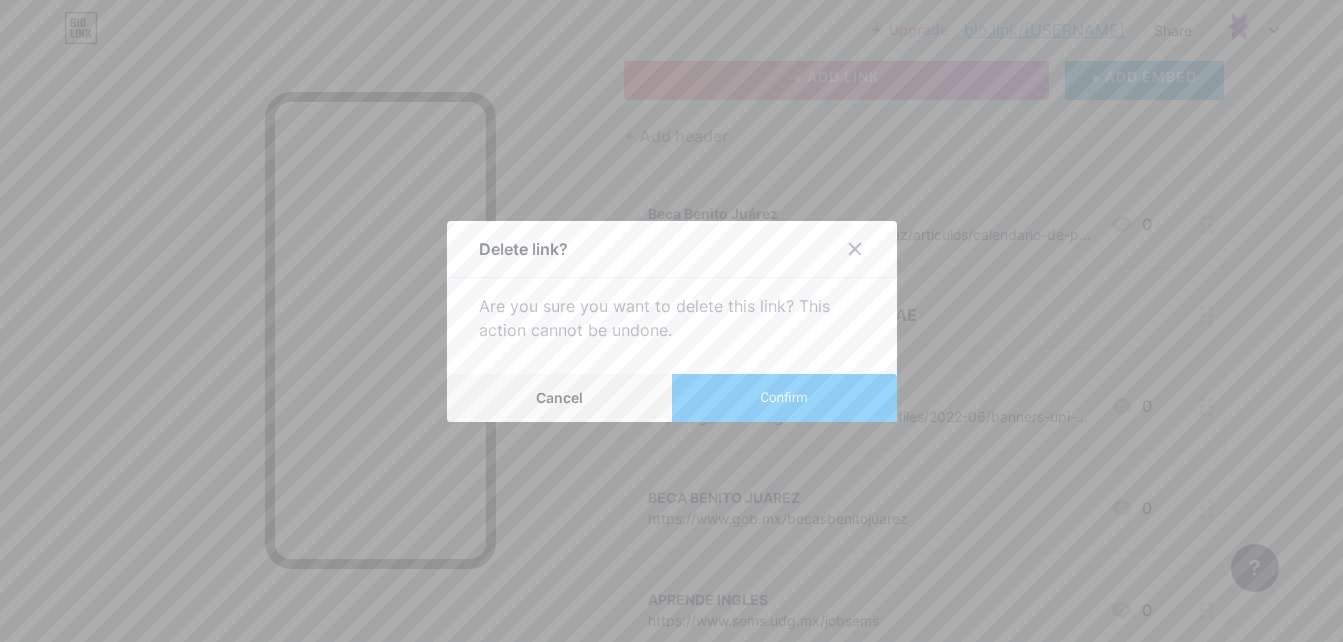 click on "Confirm" at bounding box center (784, 398) 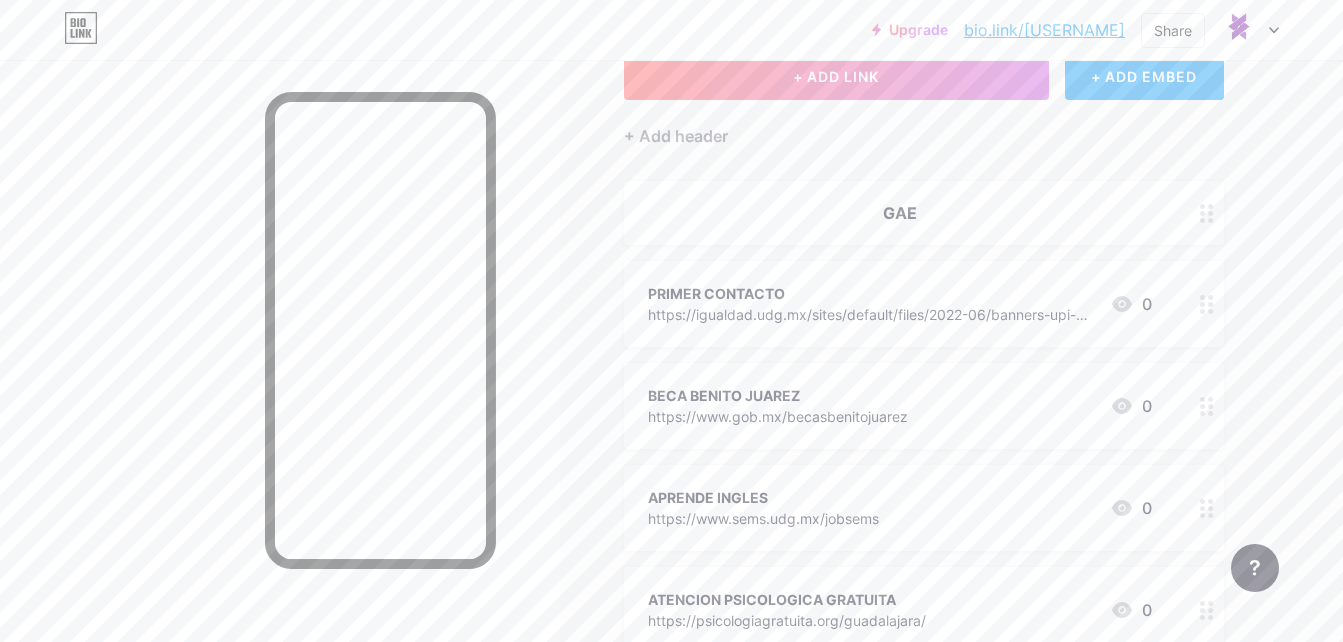 click 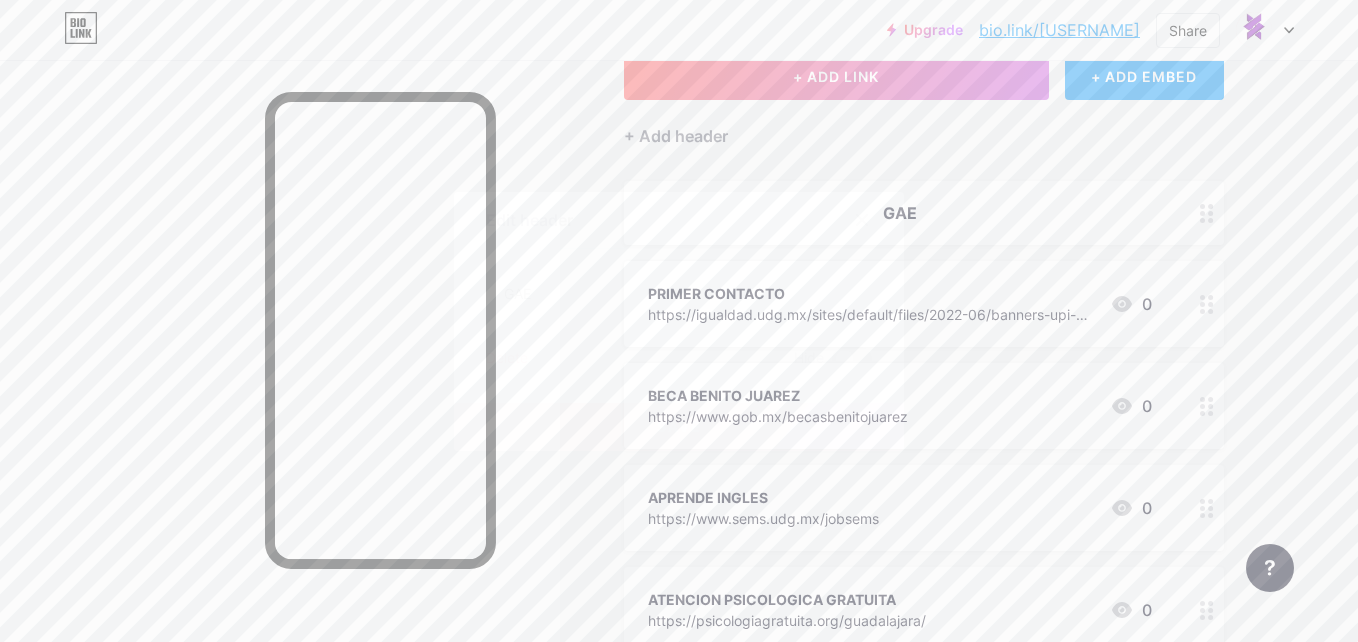 click on "Delete" at bounding box center (507, 359) 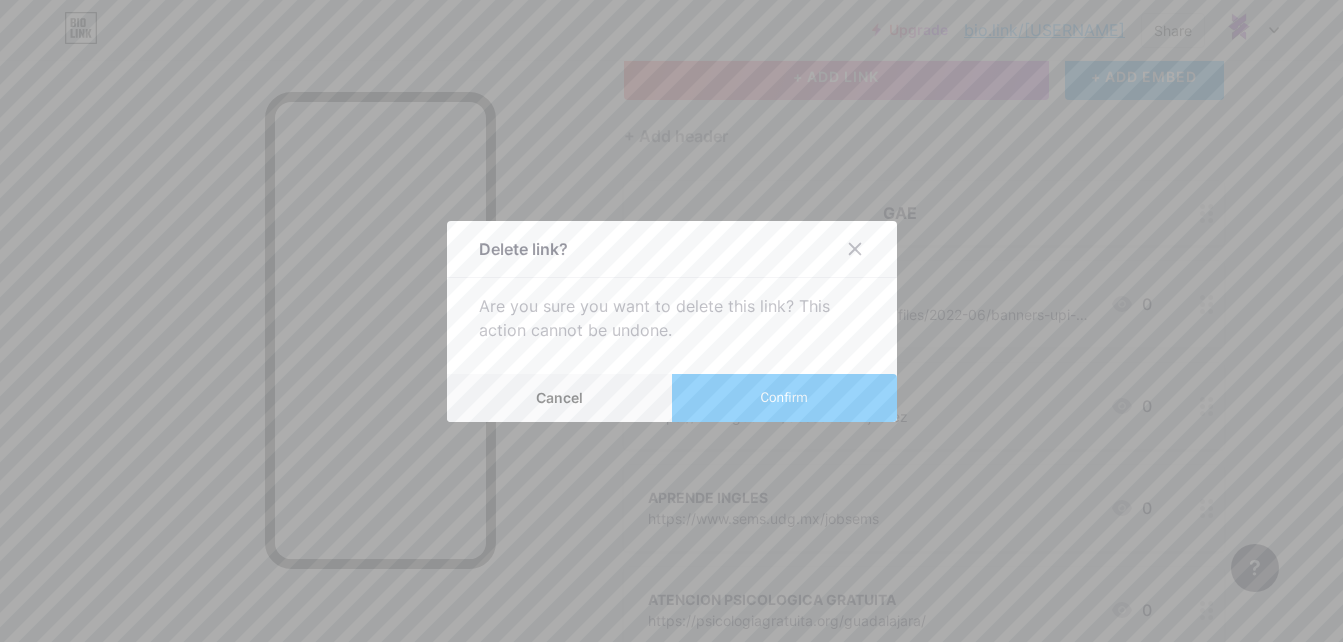 click on "Confirm" at bounding box center [784, 398] 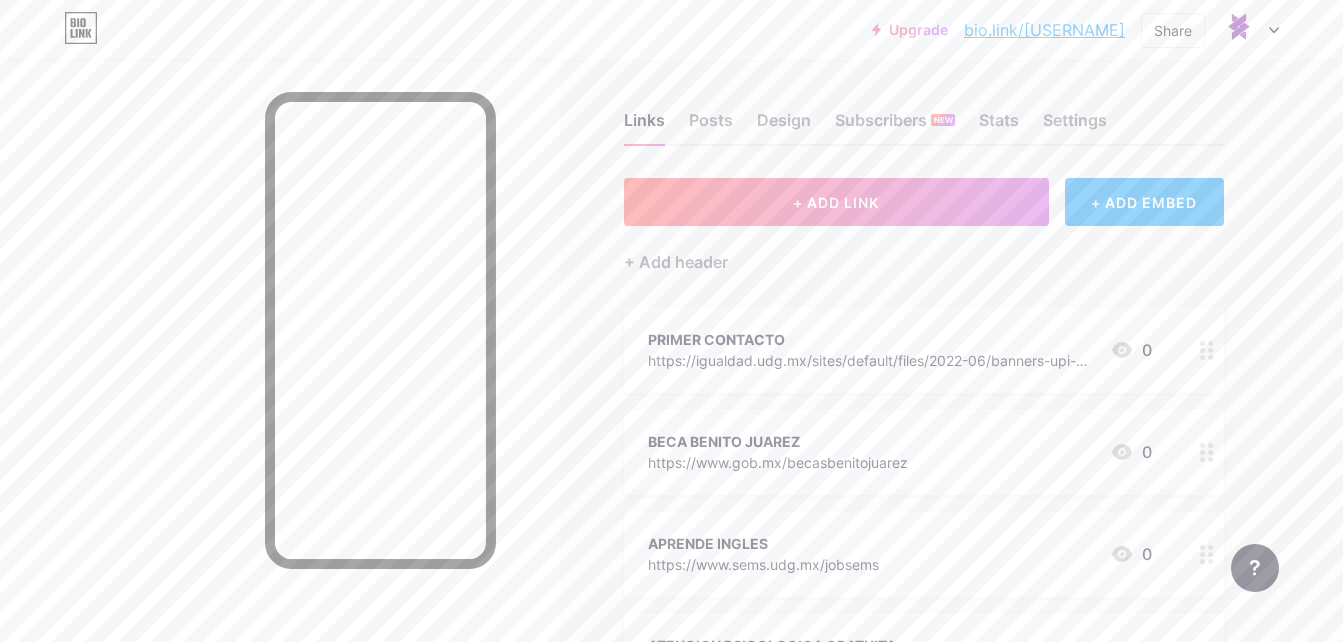 scroll, scrollTop: 0, scrollLeft: 0, axis: both 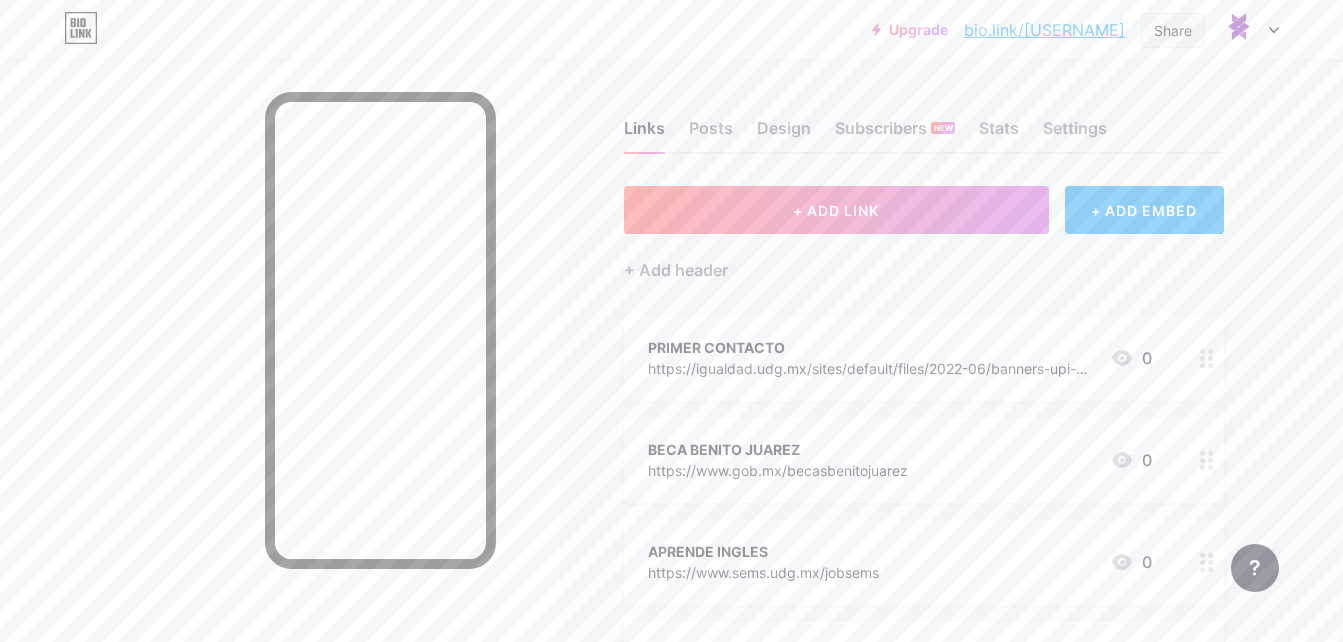 click on "Share" at bounding box center [1173, 30] 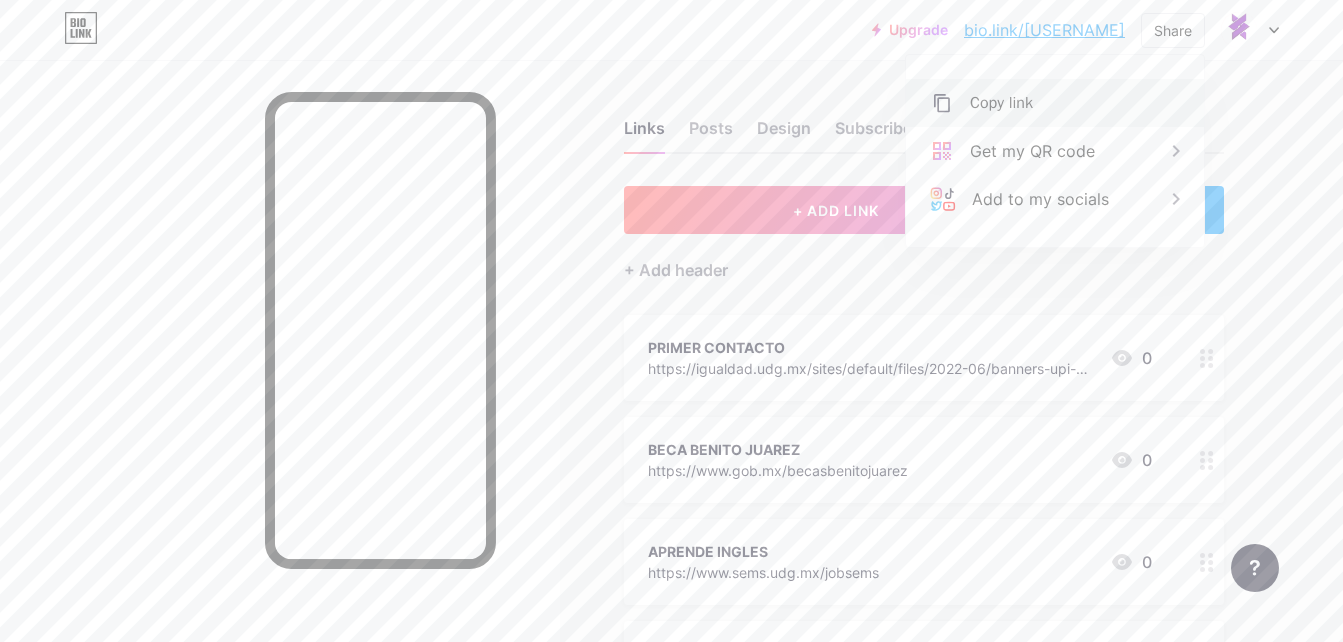 click on "Copy link" at bounding box center [1055, 103] 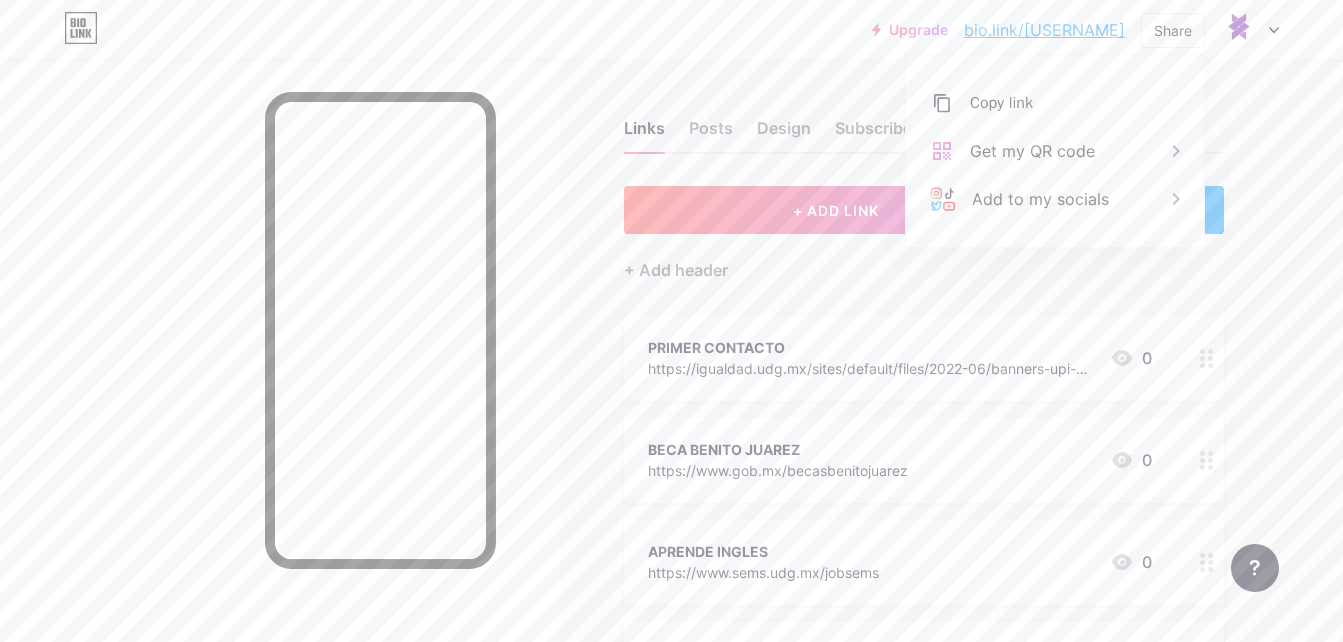 drag, startPoint x: 1111, startPoint y: 108, endPoint x: 1115, endPoint y: 277, distance: 169.04733 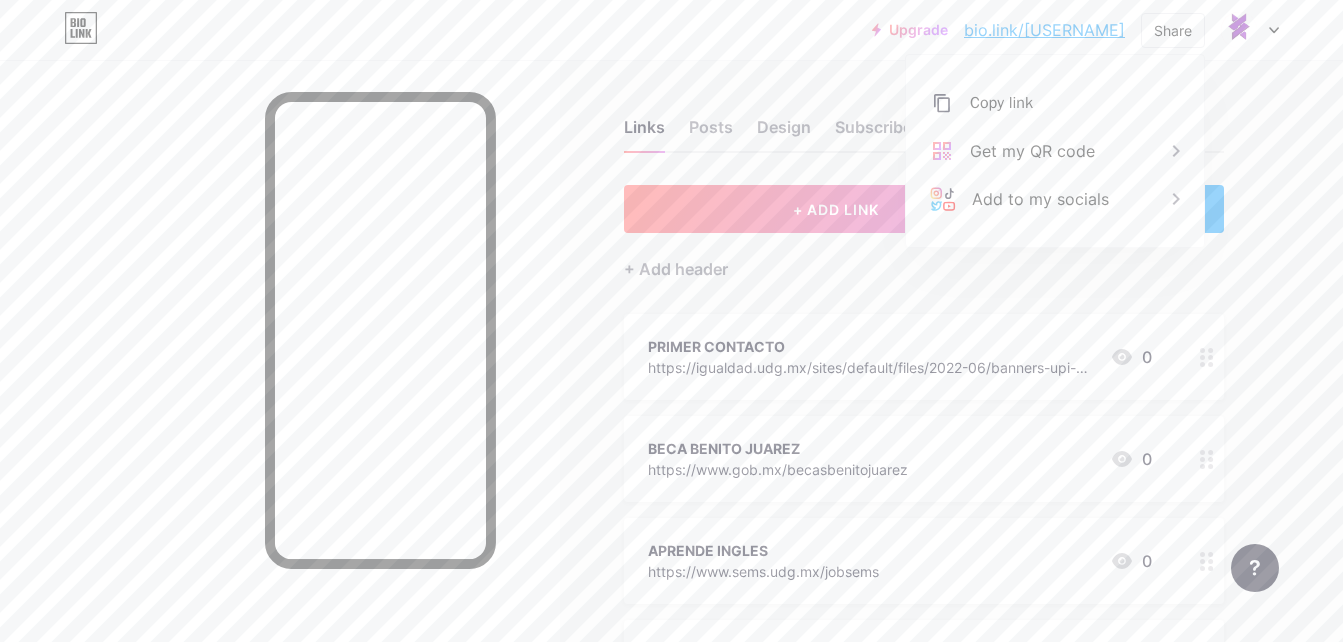 scroll, scrollTop: 0, scrollLeft: 0, axis: both 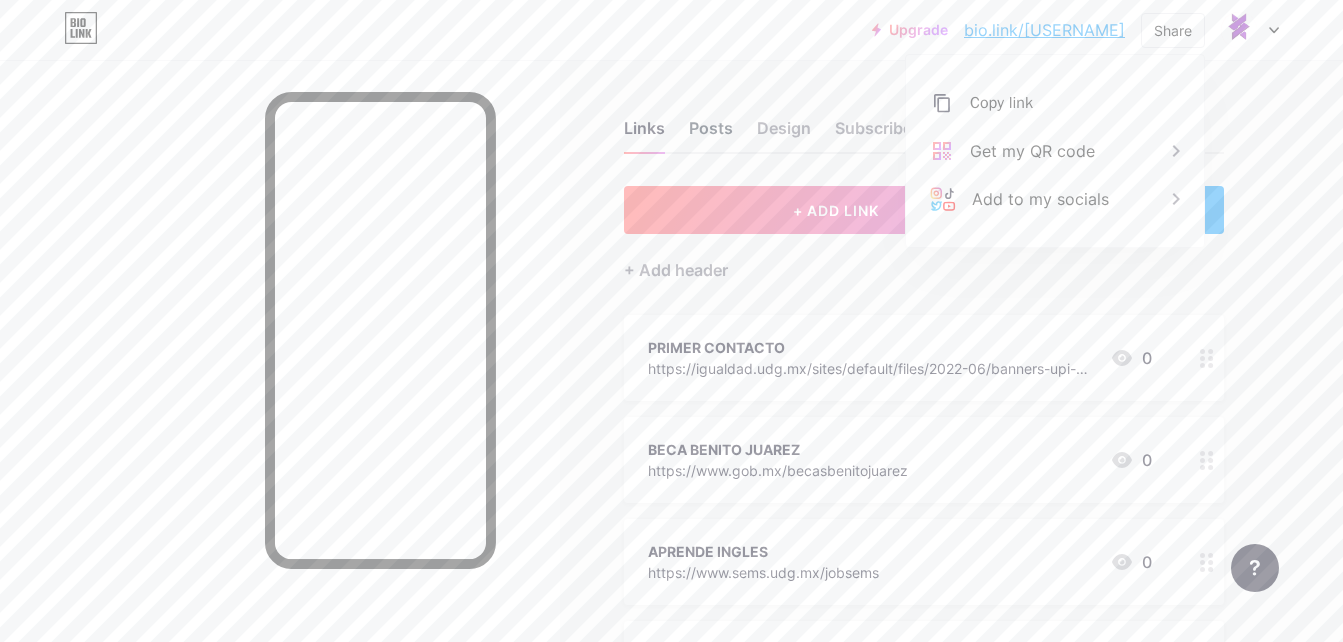 click on "Posts" at bounding box center (711, 134) 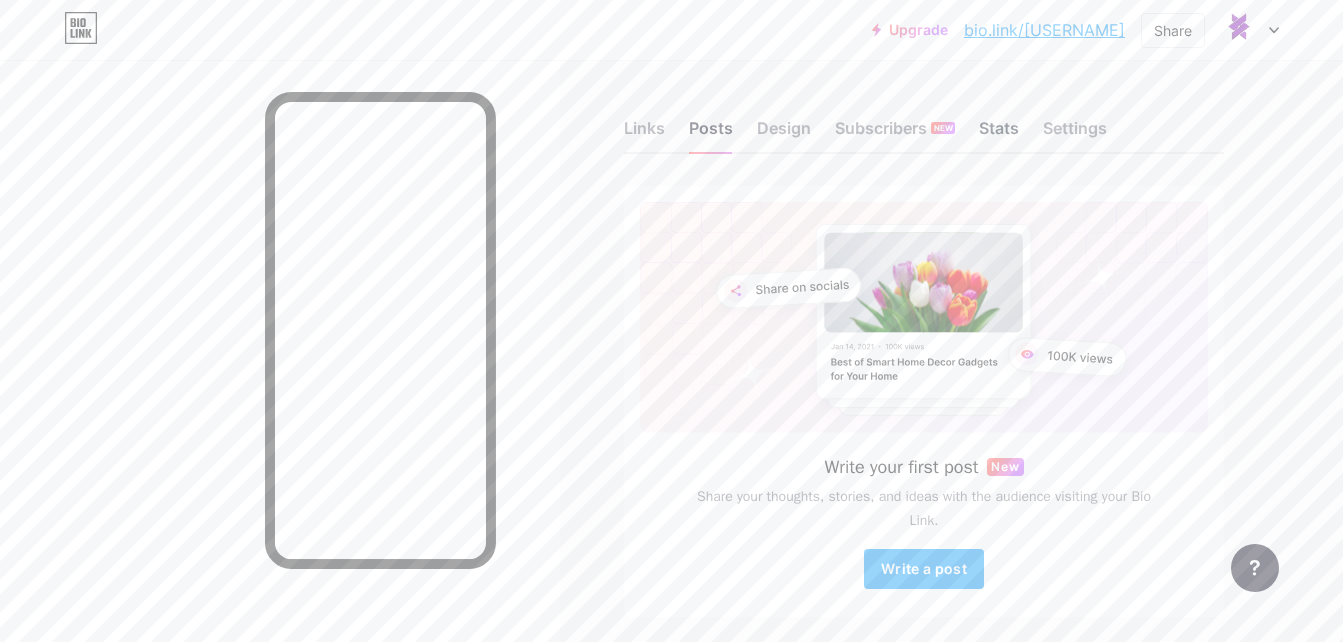 click on "Stats" at bounding box center [999, 134] 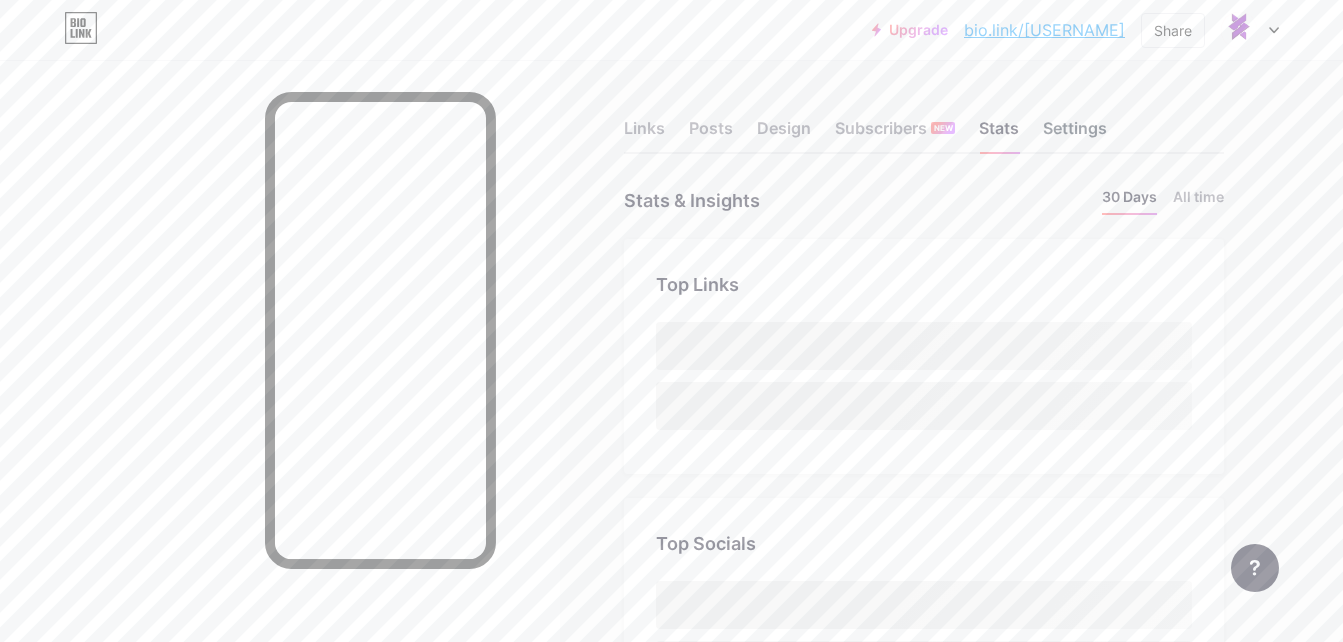 scroll, scrollTop: 999358, scrollLeft: 998657, axis: both 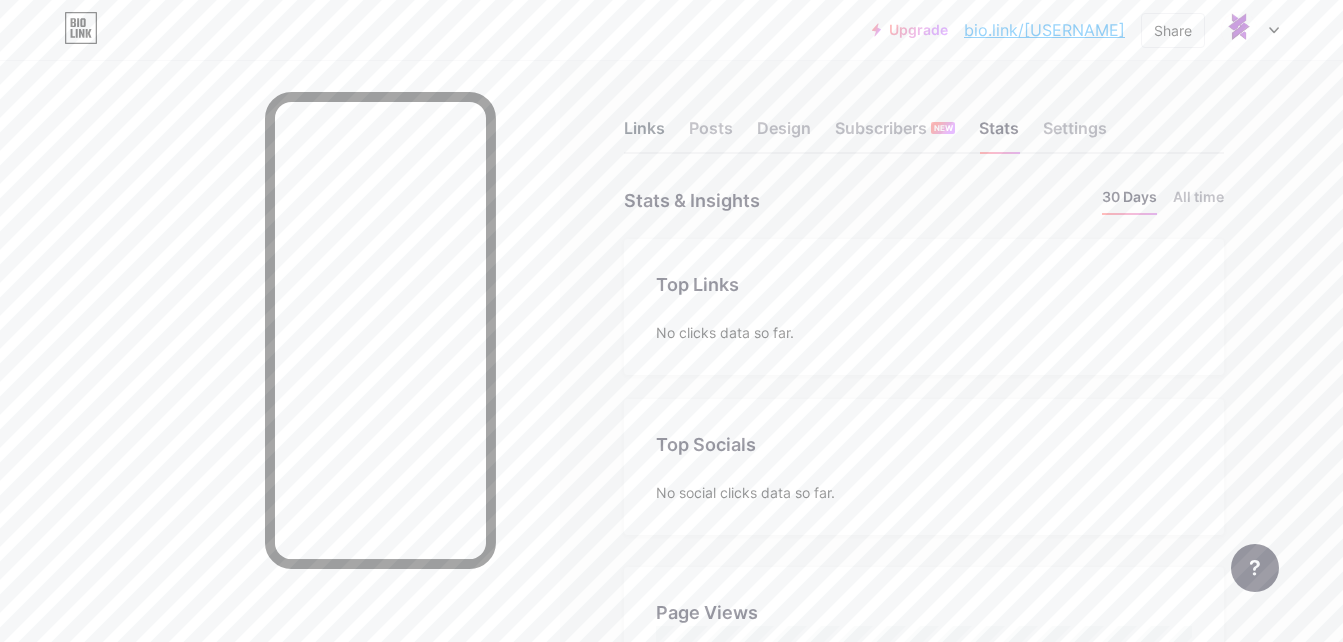 click on "Links" at bounding box center (644, 134) 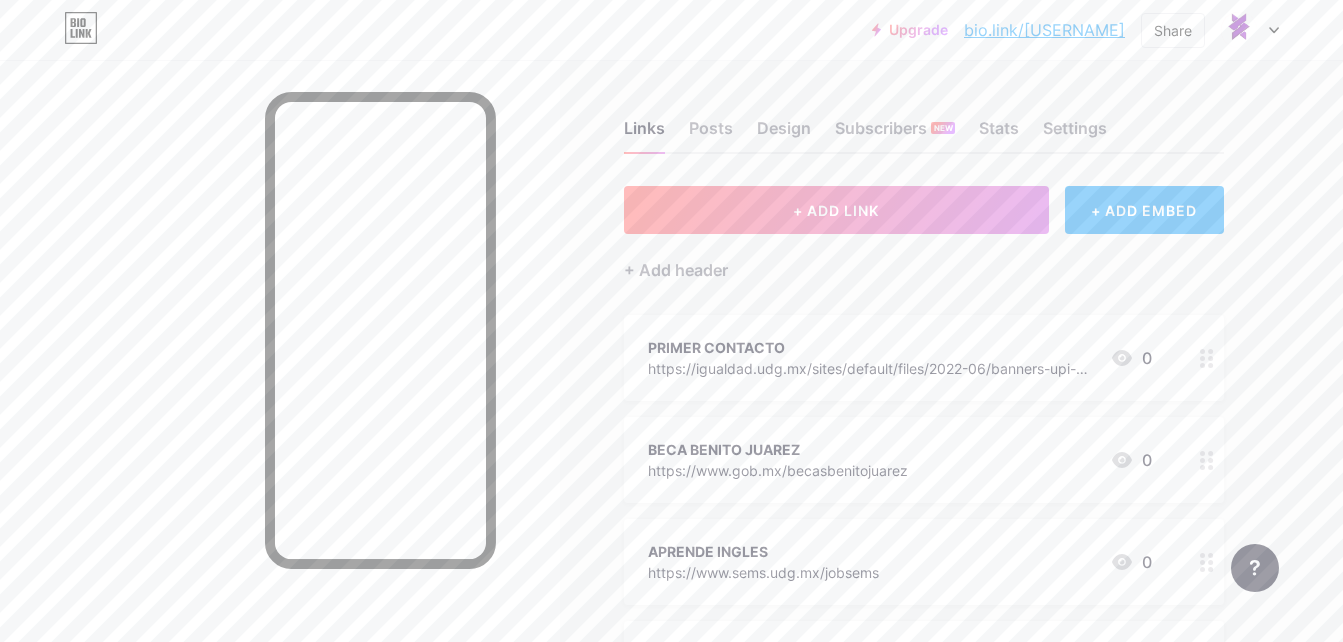 click at bounding box center (1250, 30) 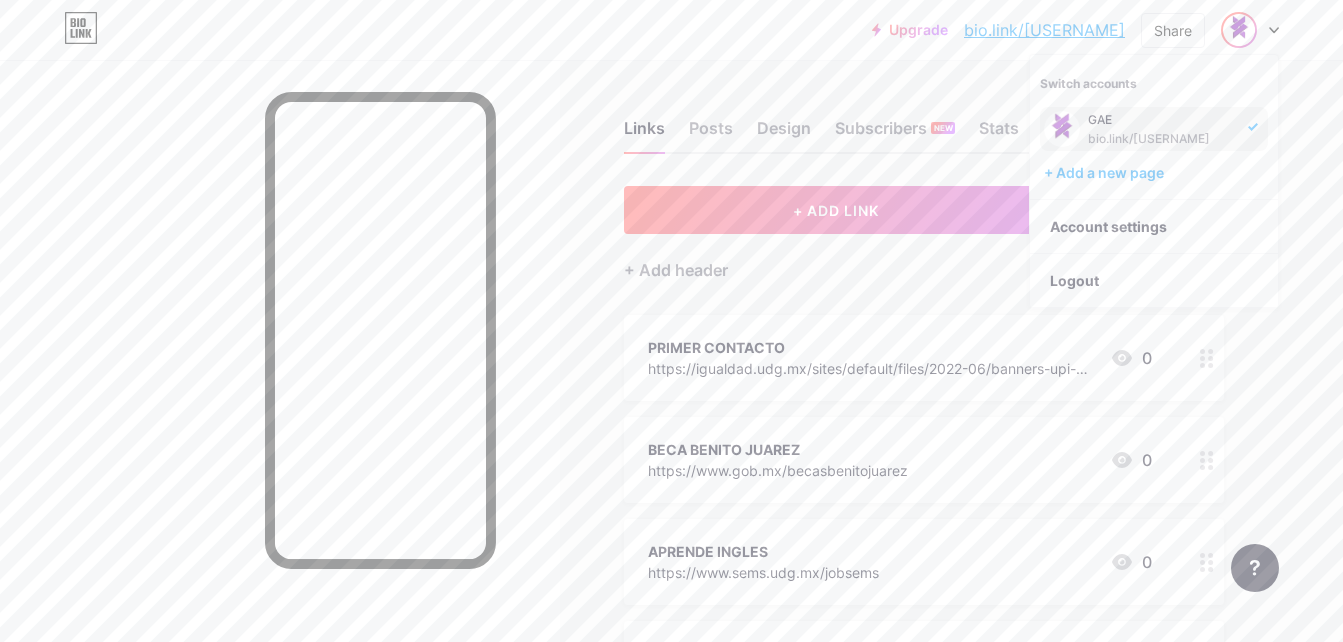 click on "Links
Posts
Design
Subscribers
NEW
Stats
Settings       + ADD LINK     + ADD EMBED
+ Add header
PRIMER CONTACTO
https://igualdad.udg.mx/sites/default/files/2022-06/banners-upi-01.jpg
0
BECA BENITO JUAREZ
https://www.gob.mx/becasbenitojuarez
0
APRENDE INGLES
https://www.sems.udg.mx/jobsems
0
ATENCION PSICOLOGICA GRATUITA
https://psicologiagratuita.org/guadalajara/
0
SOCIALS
facebook
https://www.facebook.com/share/16rQPhDctx/
instagram
@gae_poli               + Add socials" at bounding box center [654, 560] 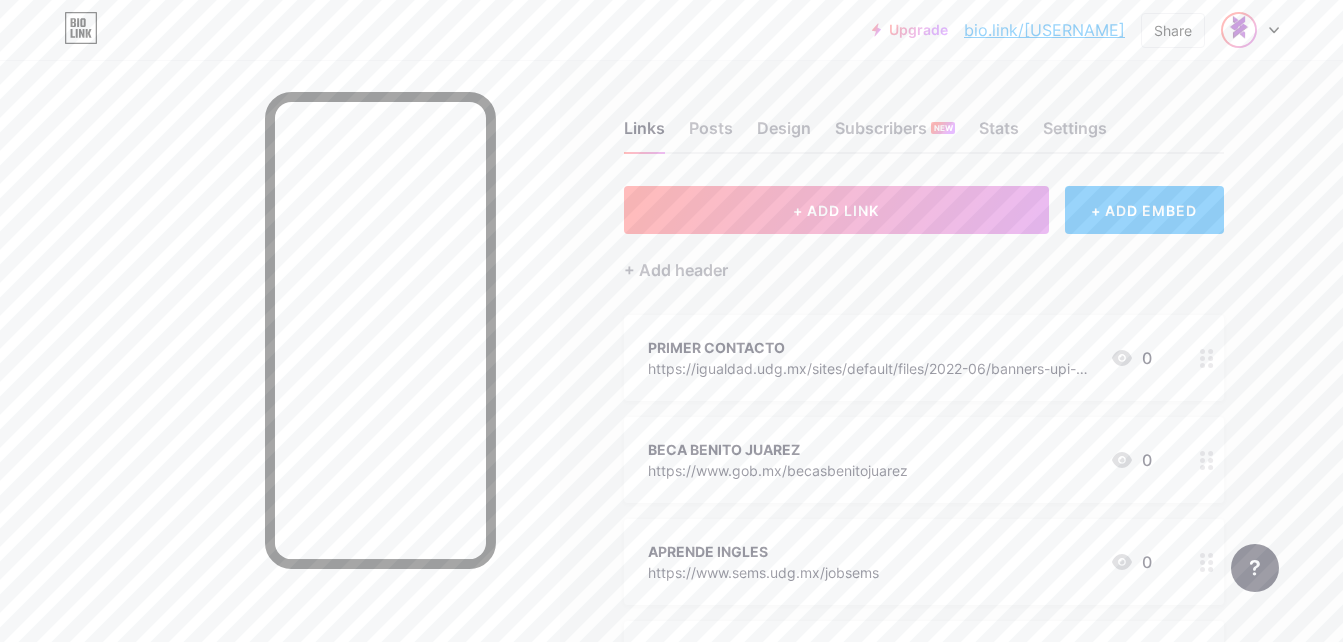 click at bounding box center [1239, 30] 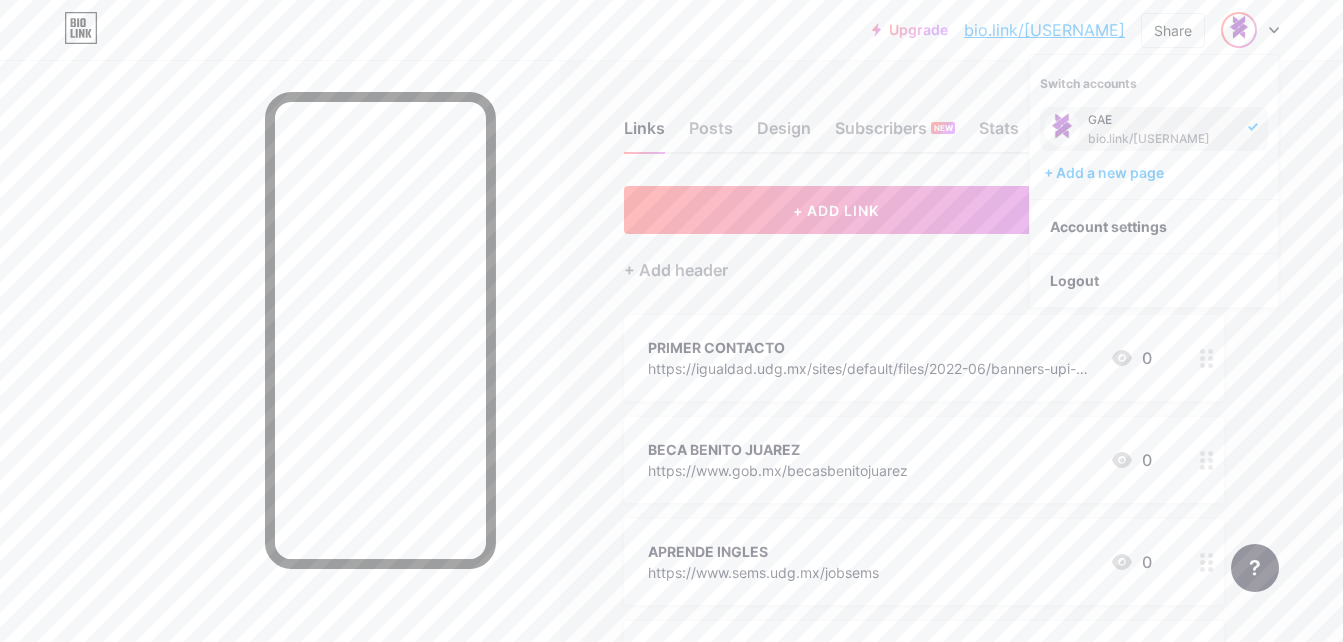 click on "GAE" at bounding box center (1162, 120) 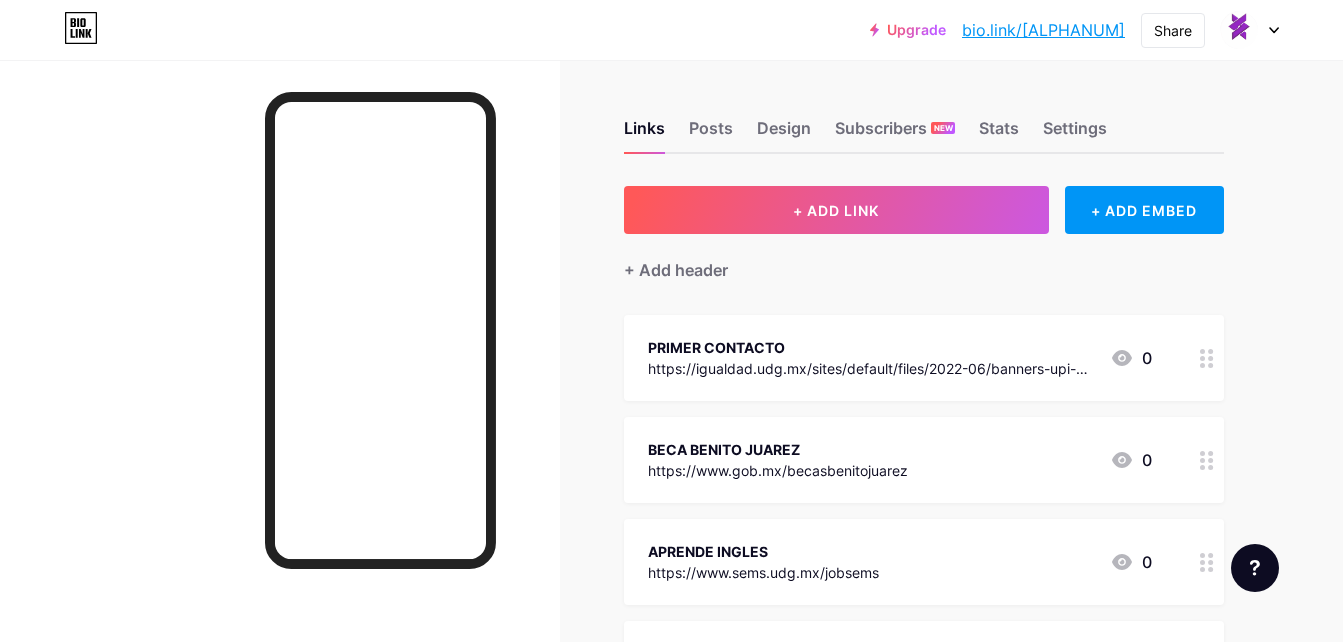 scroll, scrollTop: 0, scrollLeft: 0, axis: both 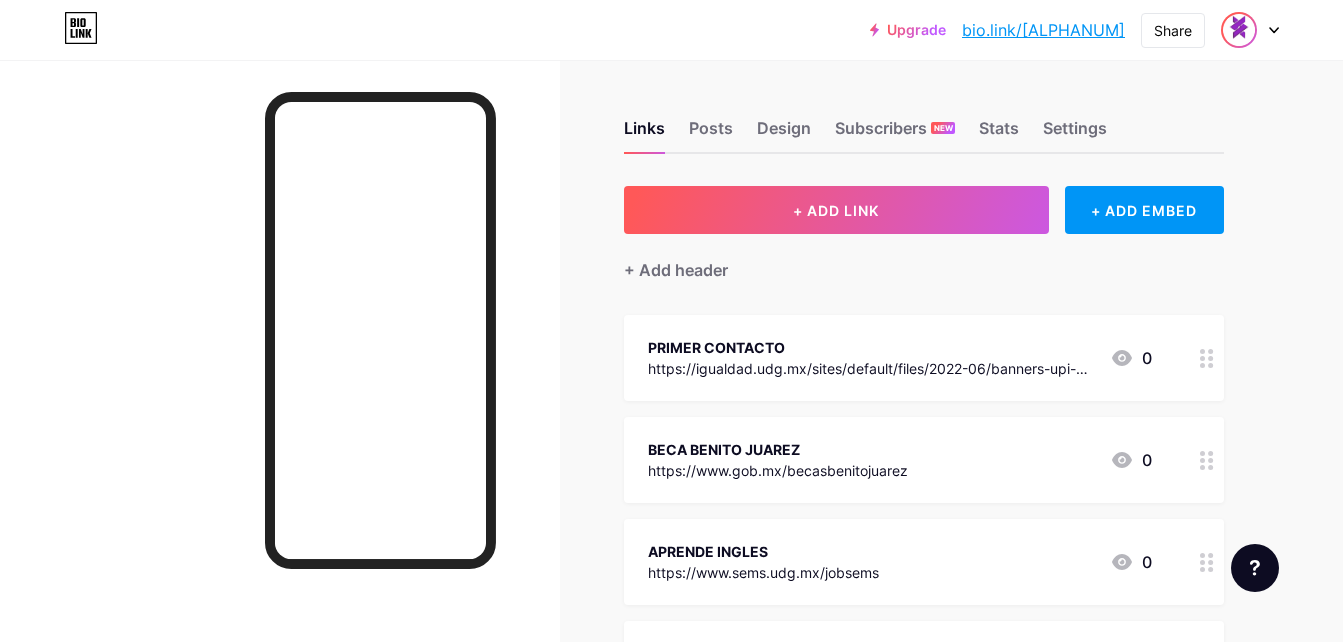 click at bounding box center [1239, 30] 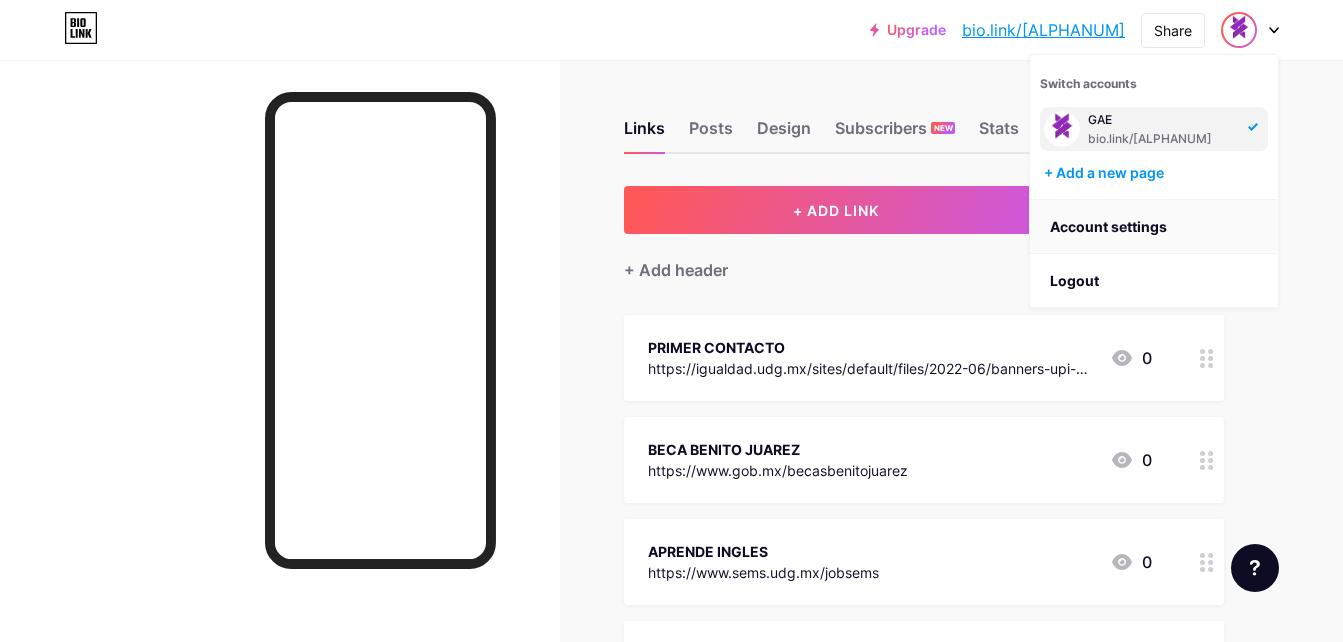 click on "Account settings" at bounding box center (1154, 227) 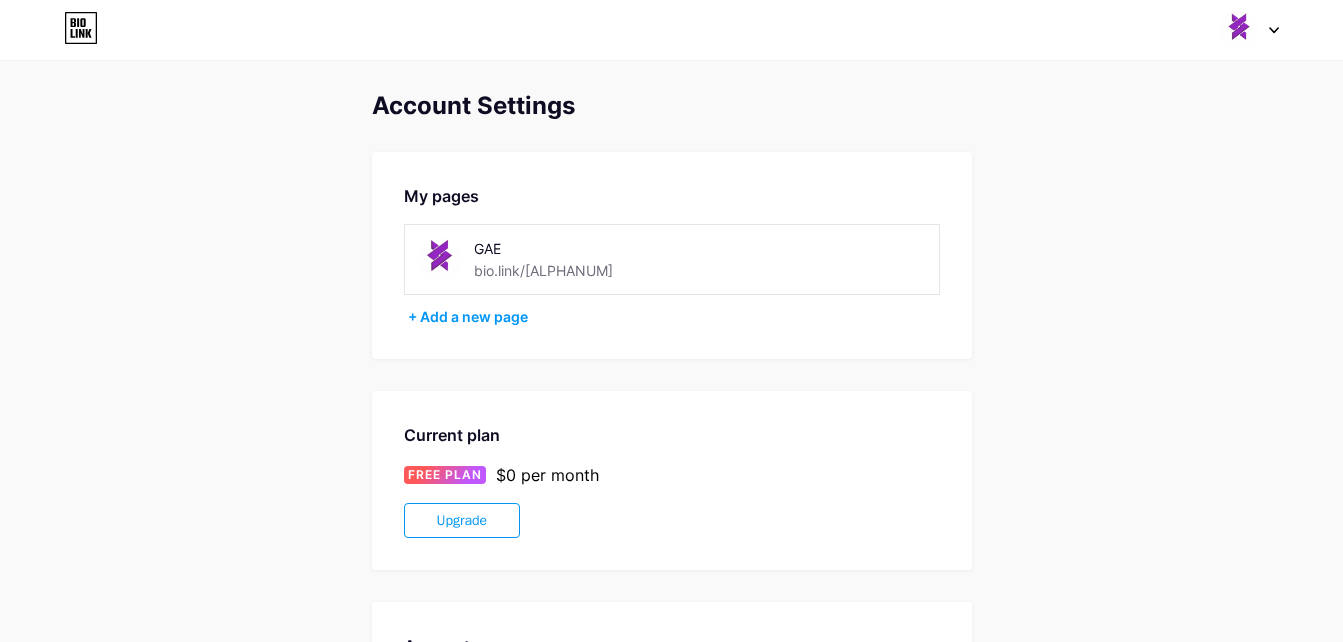 click on "GAE bio.link/[ALPHANUM]" at bounding box center (672, 259) 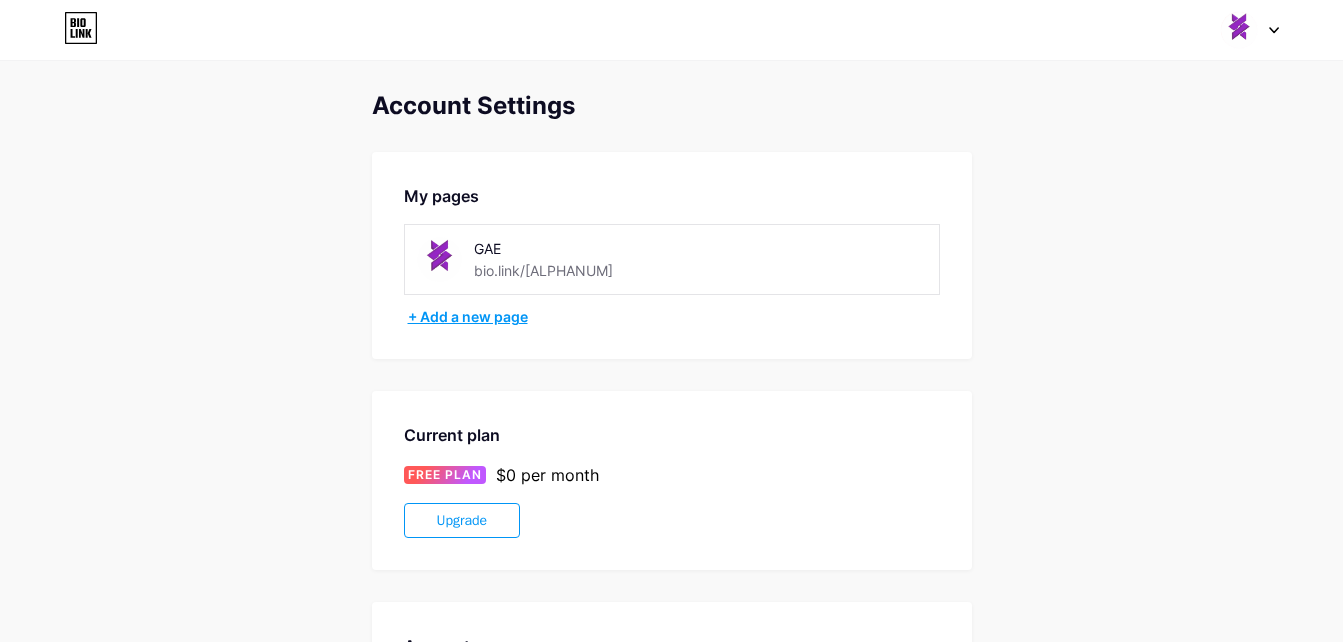 click on "+ Add a new page" at bounding box center [674, 317] 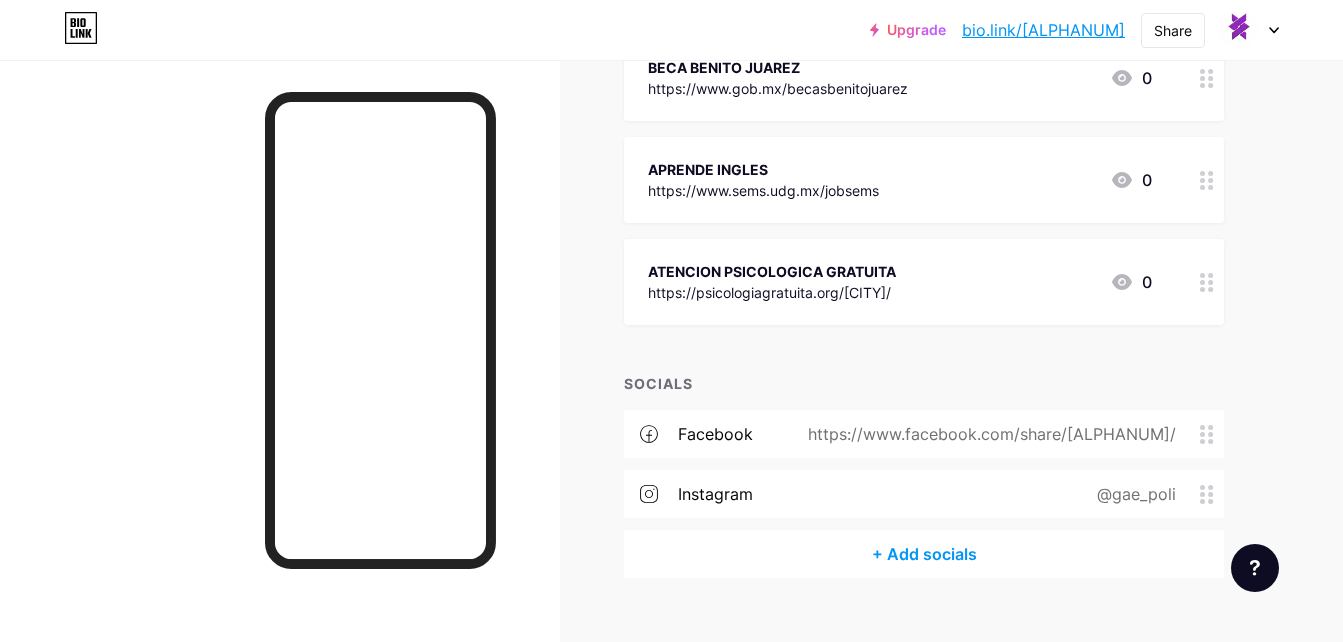 scroll, scrollTop: 417, scrollLeft: 0, axis: vertical 